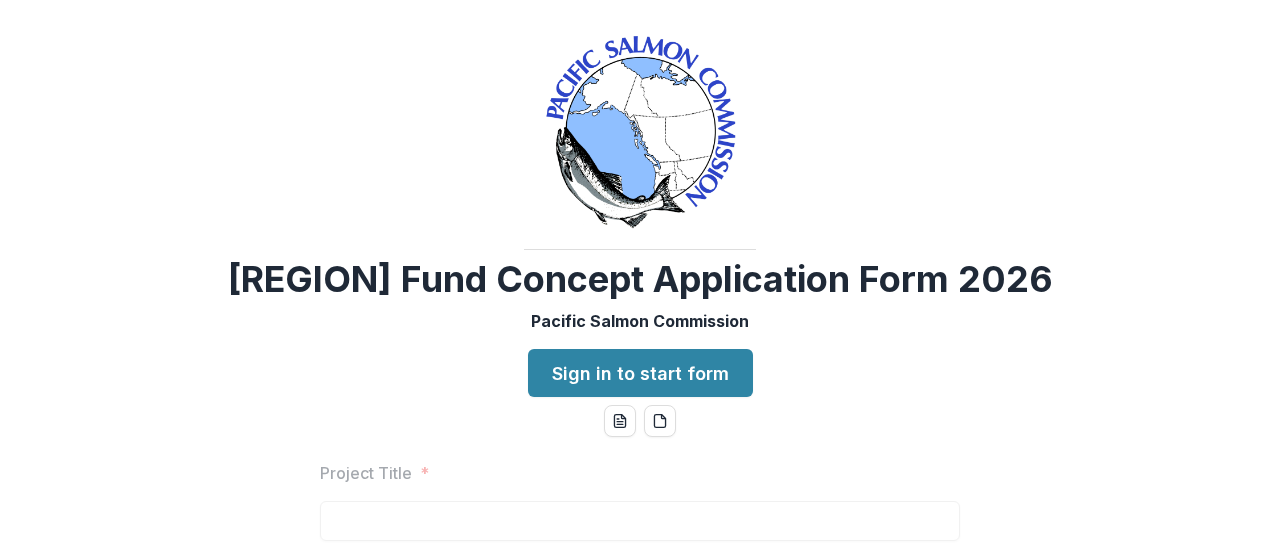 scroll, scrollTop: 0, scrollLeft: 0, axis: both 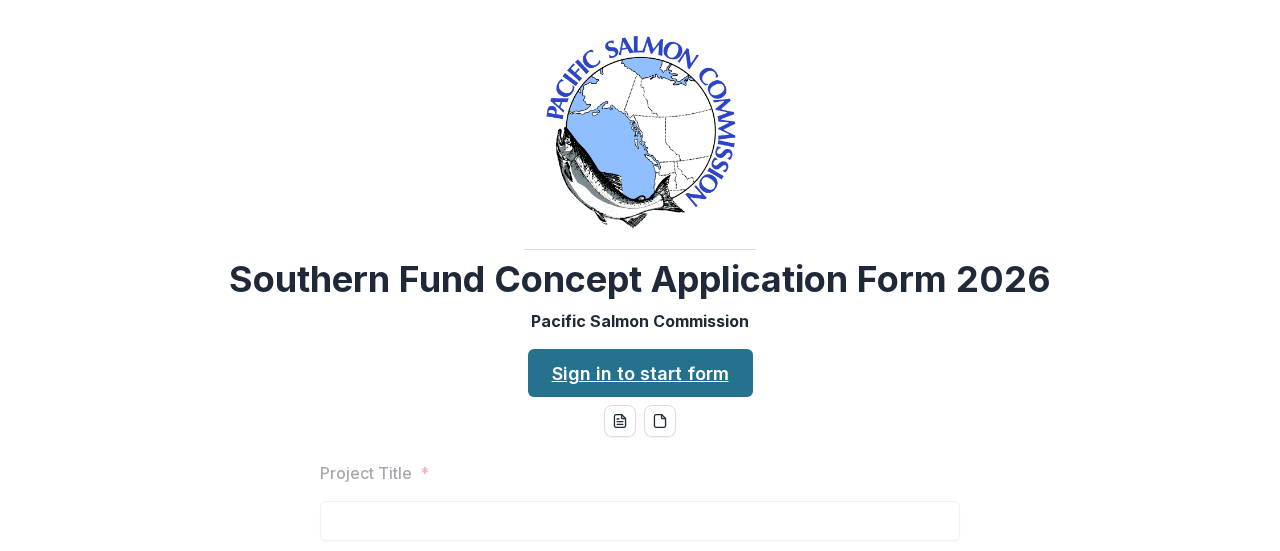 click on "Sign in to start form" at bounding box center (640, 373) 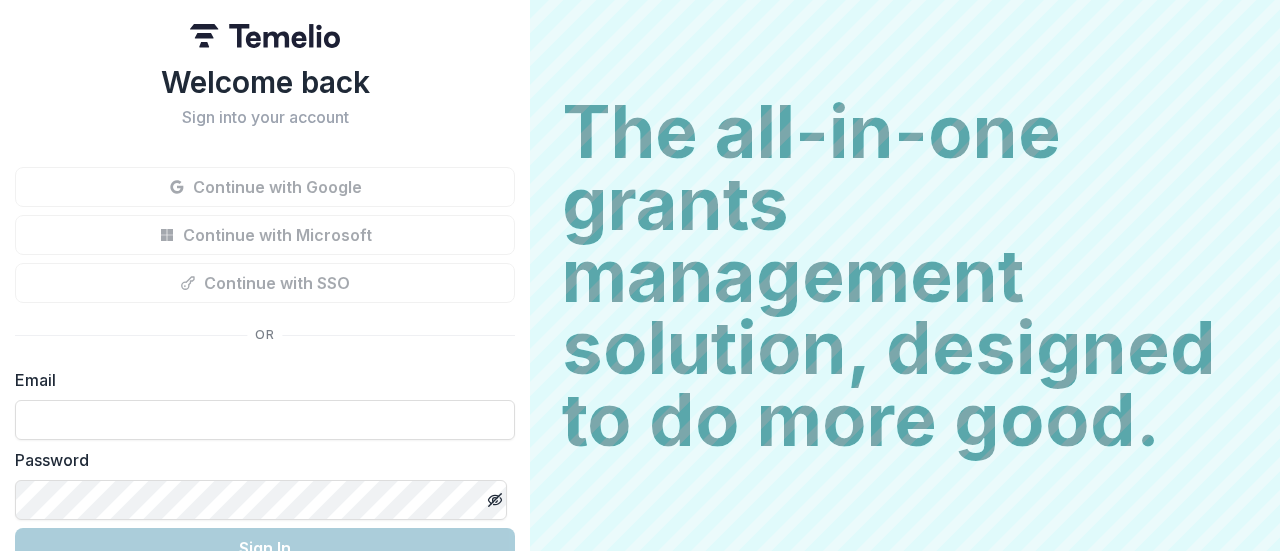 scroll, scrollTop: 0, scrollLeft: 0, axis: both 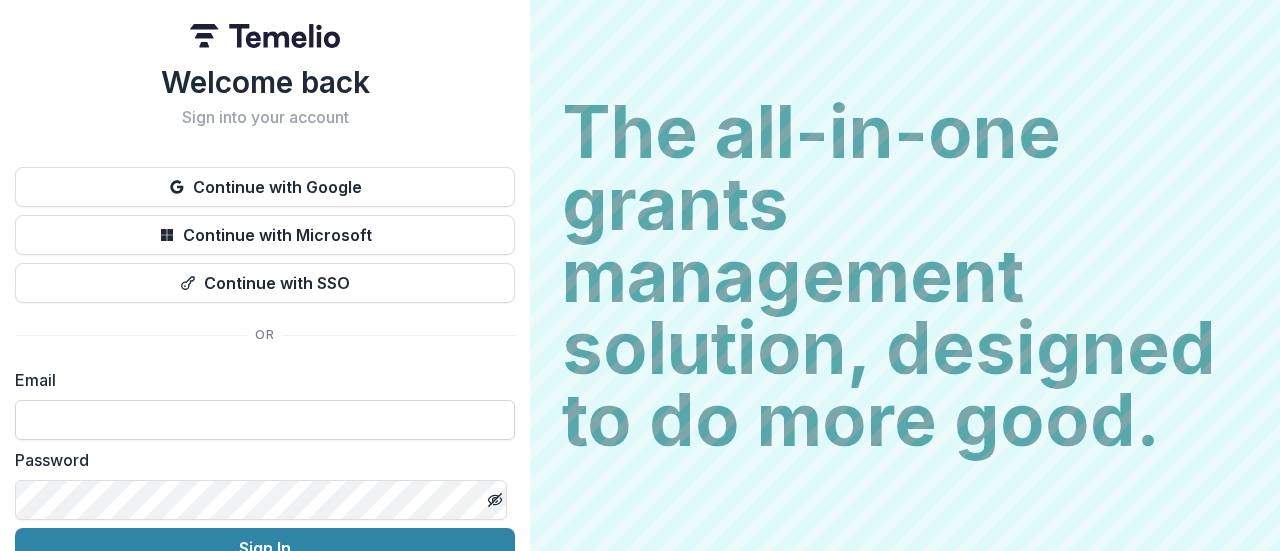 click at bounding box center (265, 420) 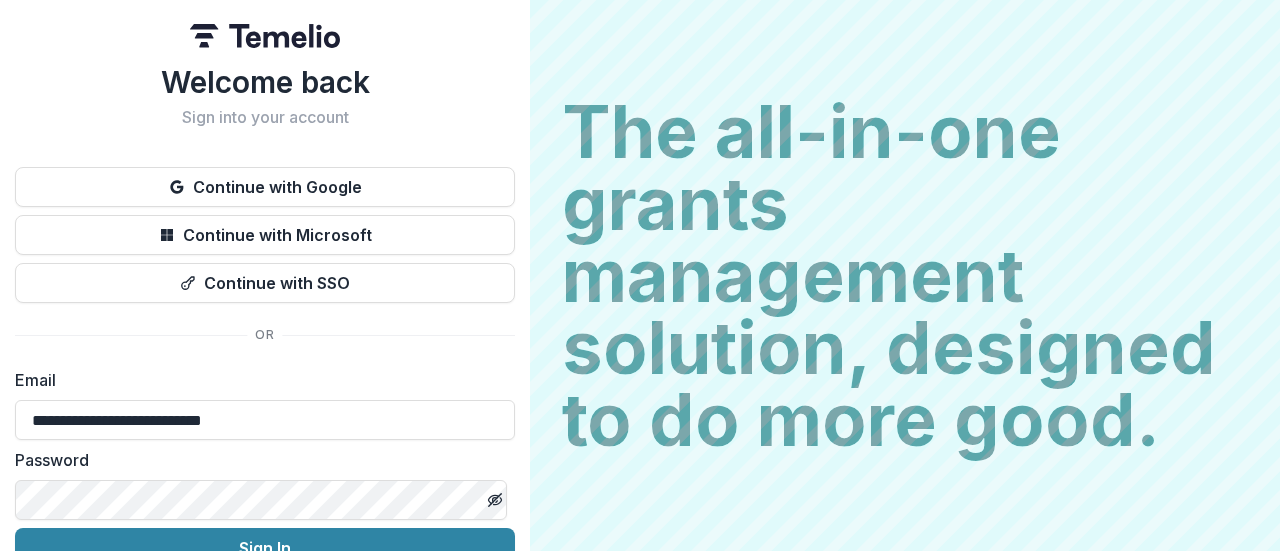 type on "**********" 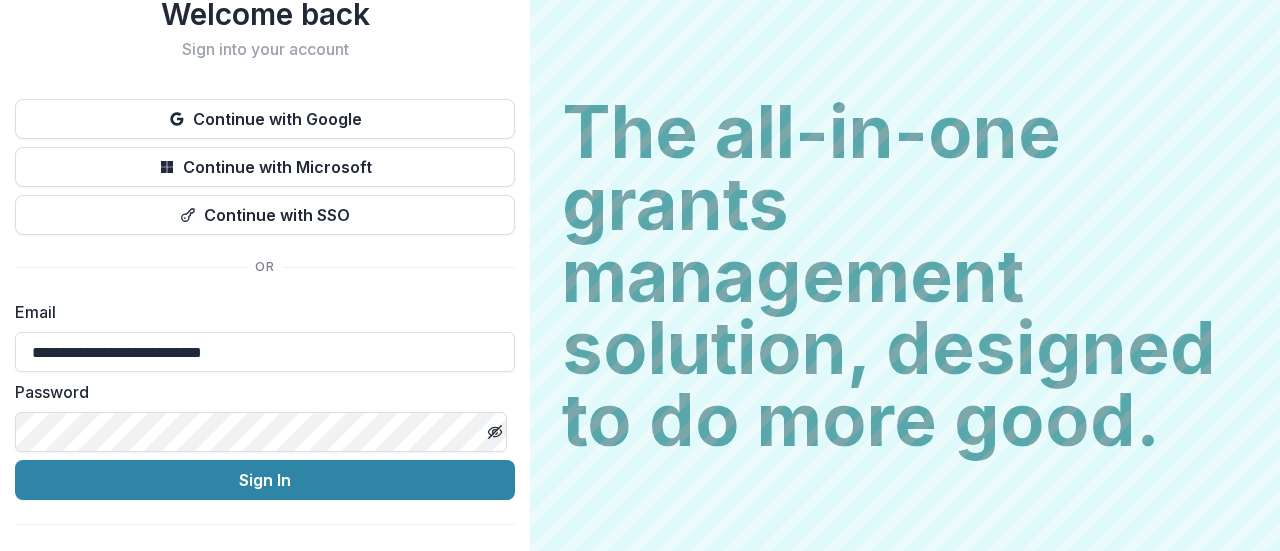scroll, scrollTop: 102, scrollLeft: 0, axis: vertical 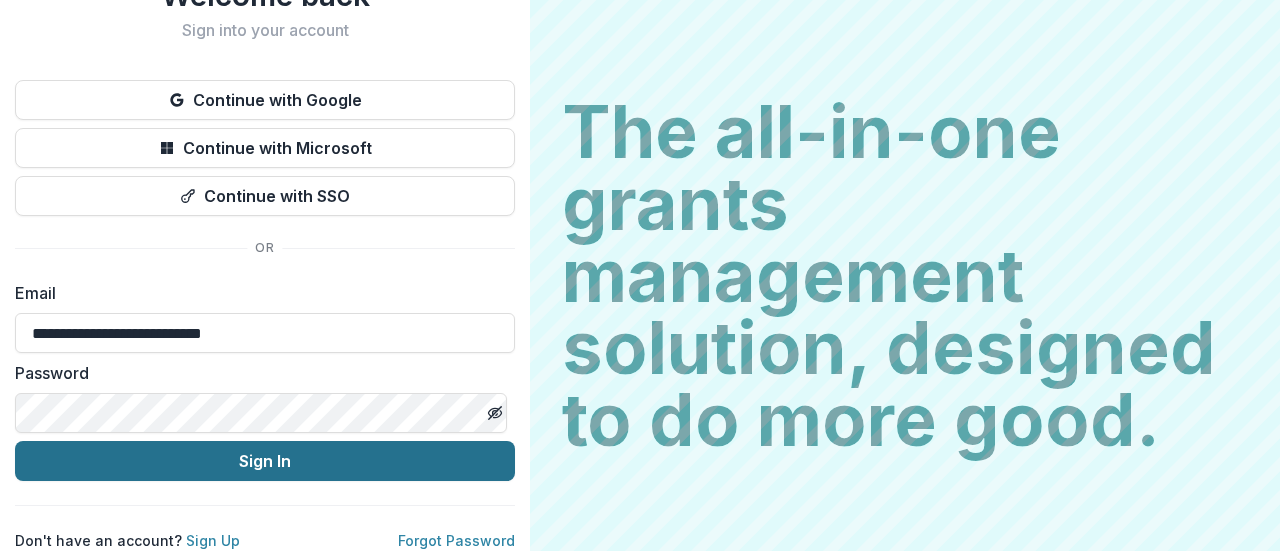 click on "Sign In" at bounding box center [265, 461] 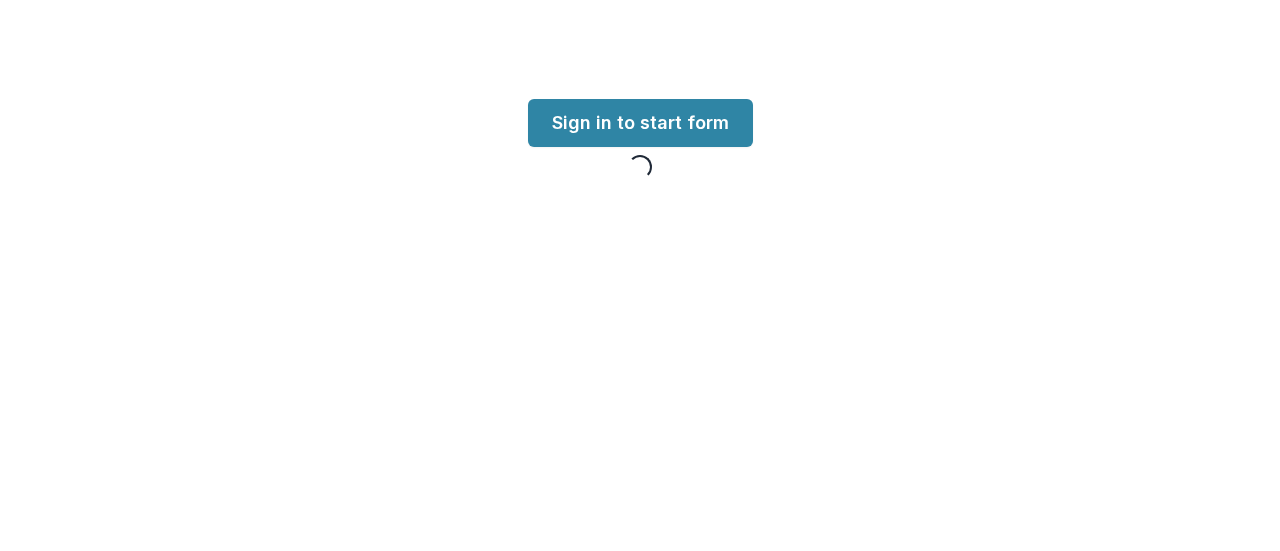 scroll, scrollTop: 0, scrollLeft: 0, axis: both 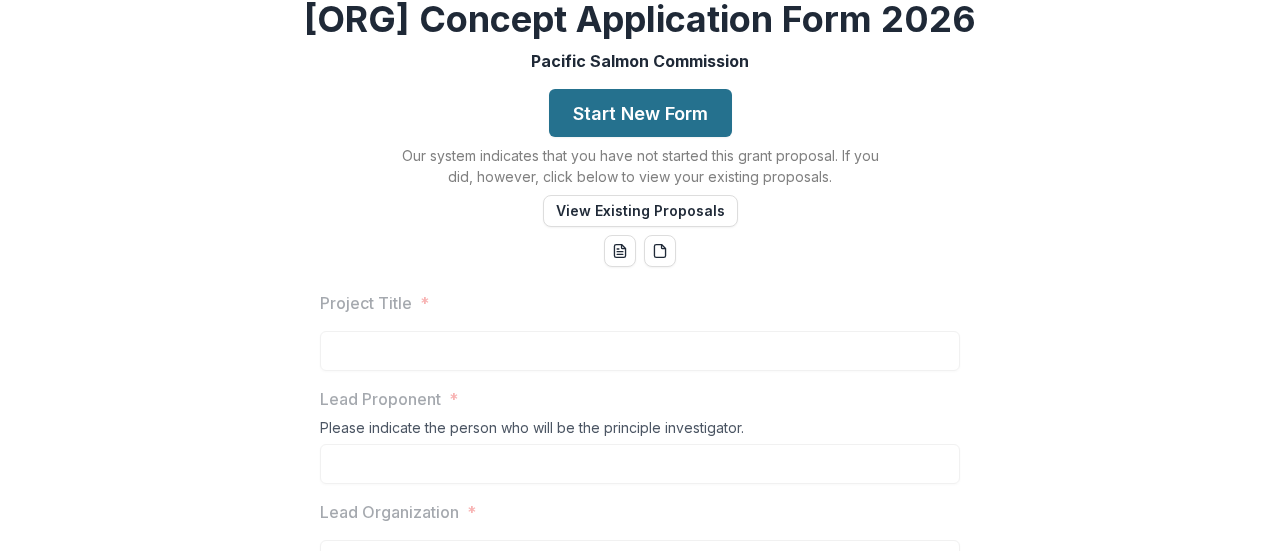 click on "Start New Form" at bounding box center [640, 113] 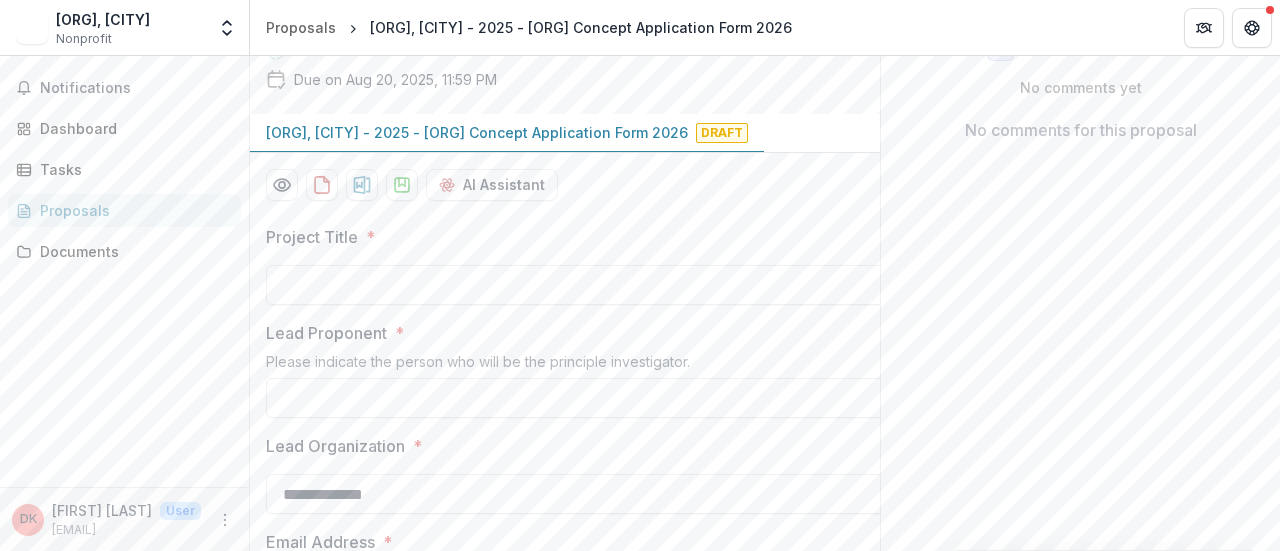 scroll, scrollTop: 400, scrollLeft: 0, axis: vertical 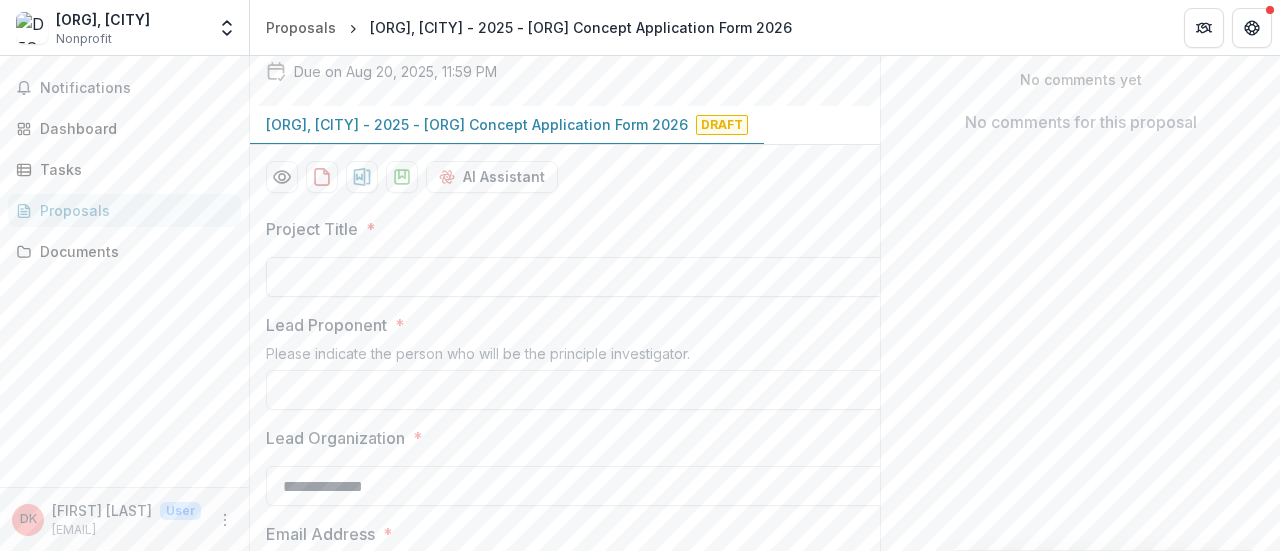 click on "Project Title *" at bounding box center [586, 277] 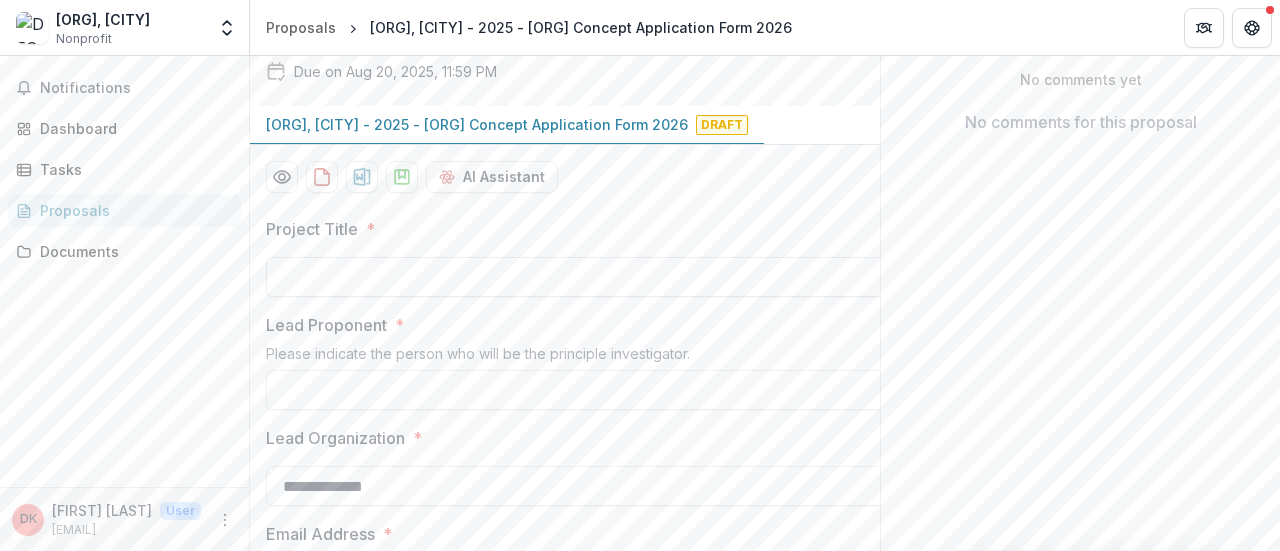 paste on "**********" 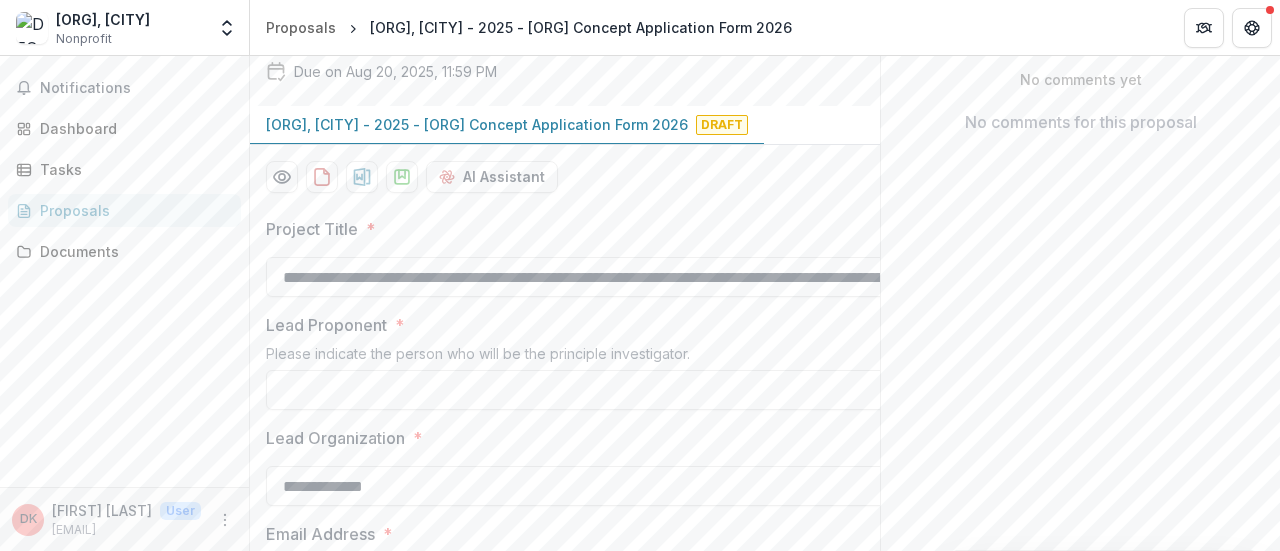 scroll, scrollTop: 0, scrollLeft: 393, axis: horizontal 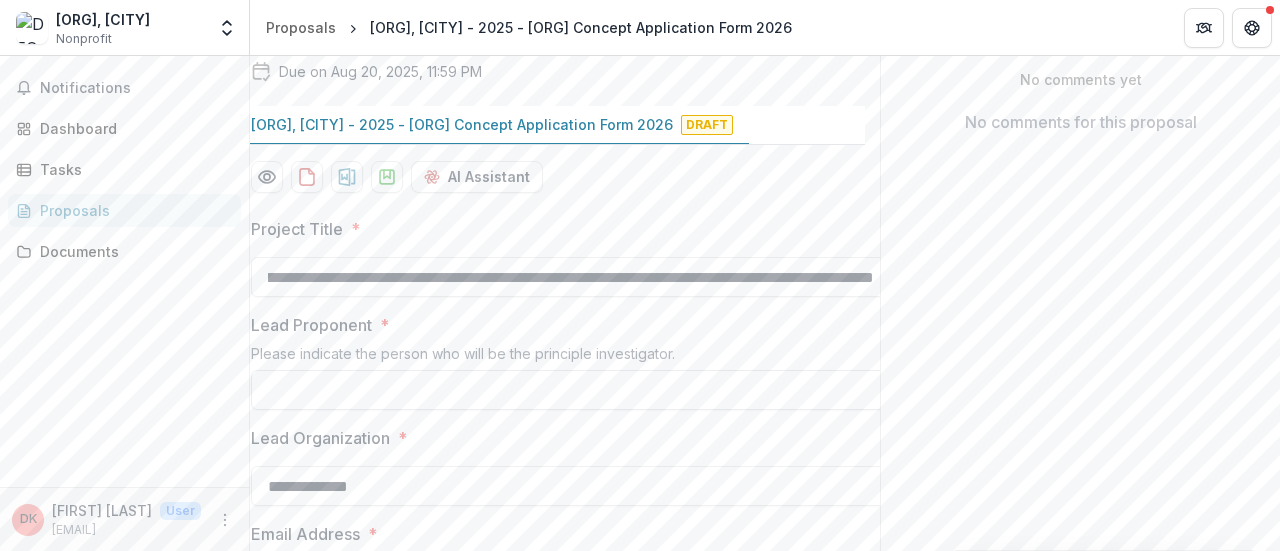type on "**********" 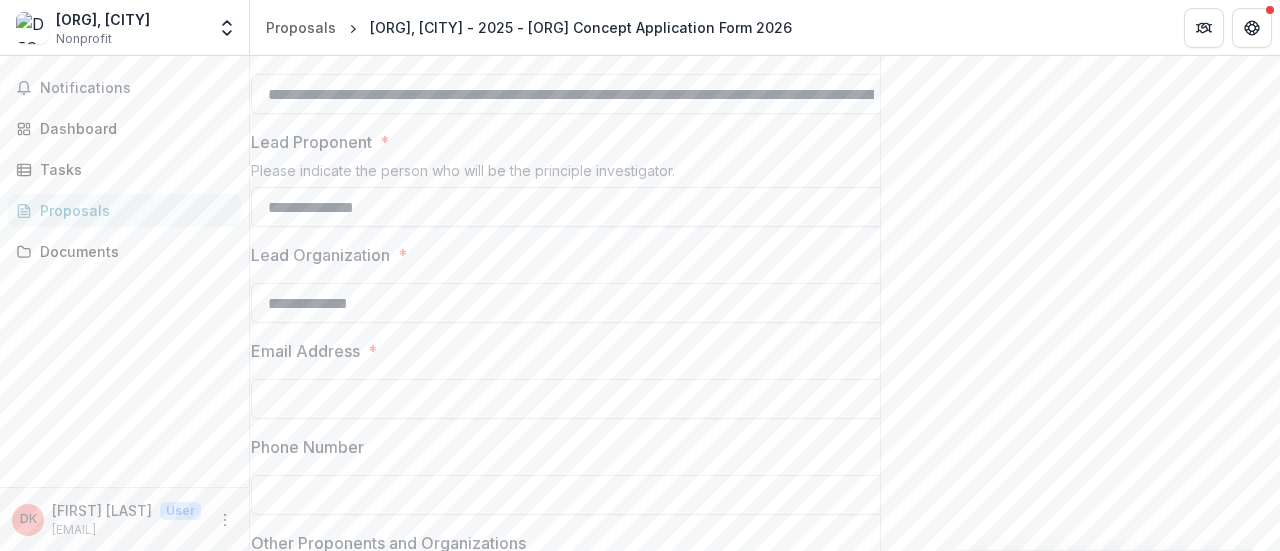 scroll, scrollTop: 700, scrollLeft: 0, axis: vertical 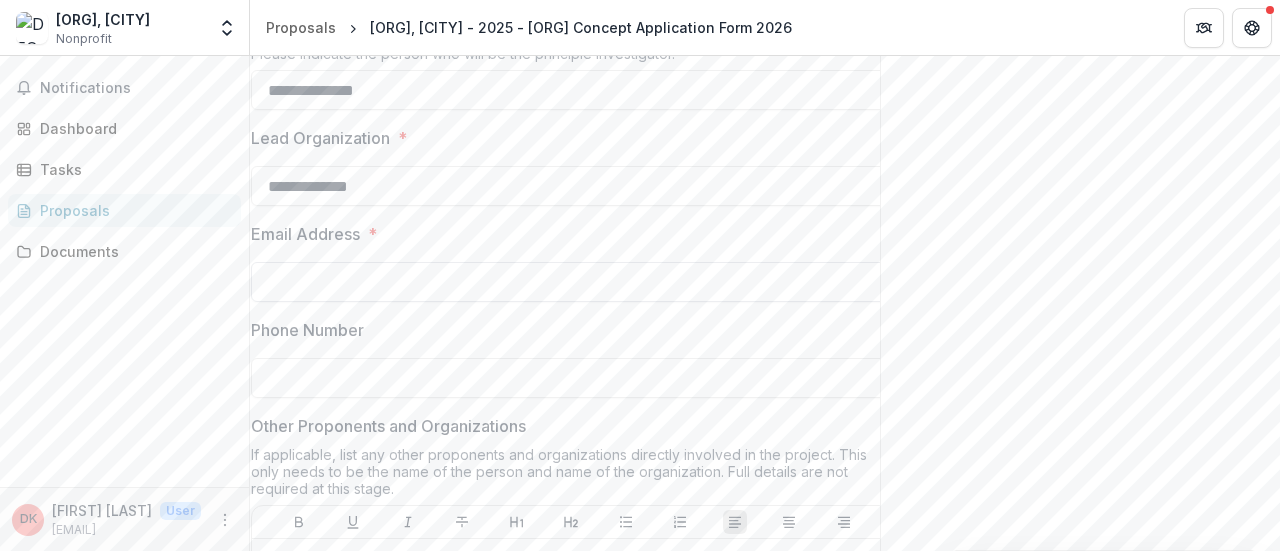 type on "**********" 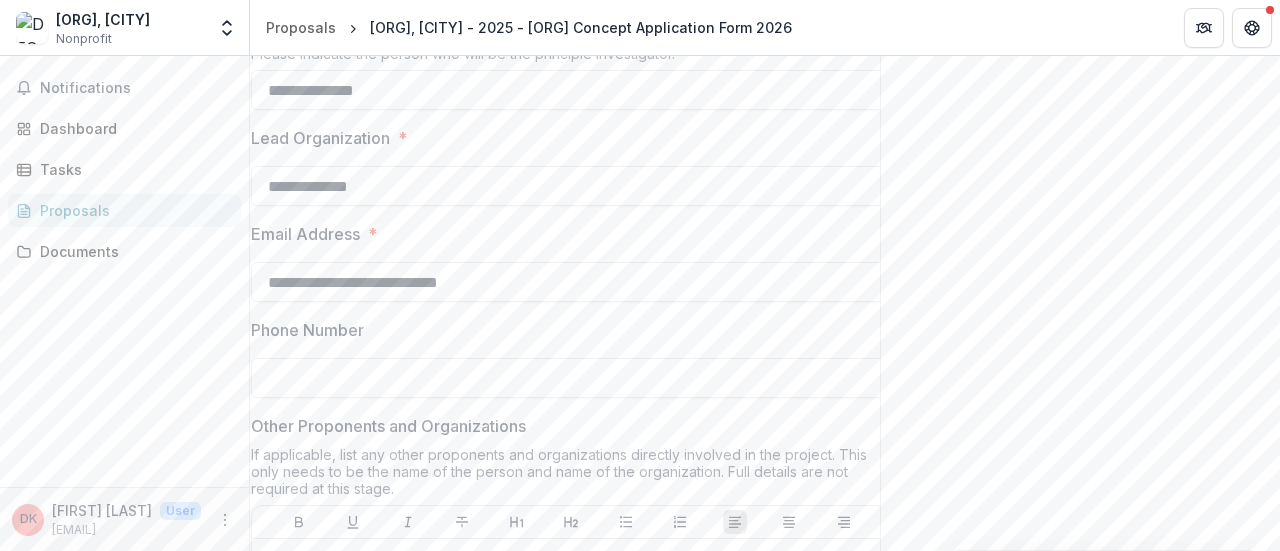 type on "**********" 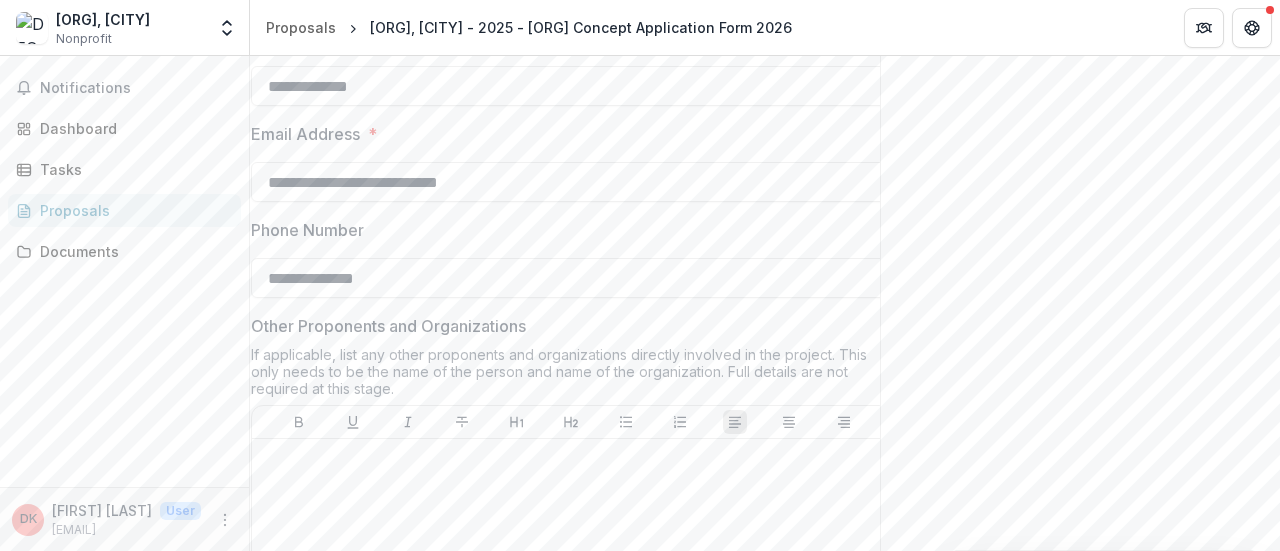scroll, scrollTop: 900, scrollLeft: 0, axis: vertical 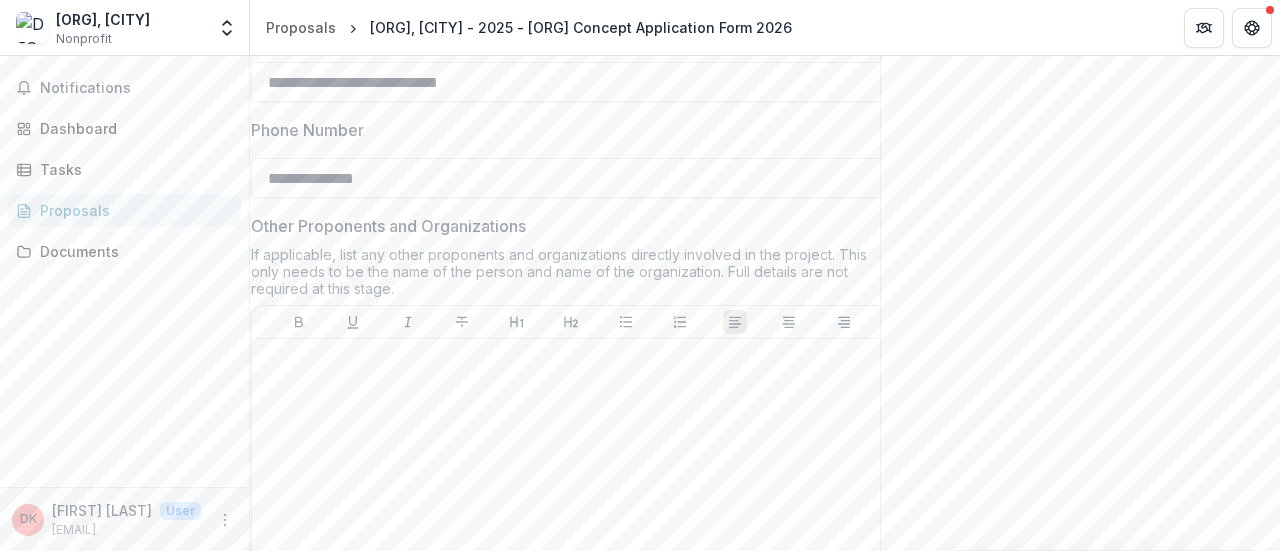 type on "**********" 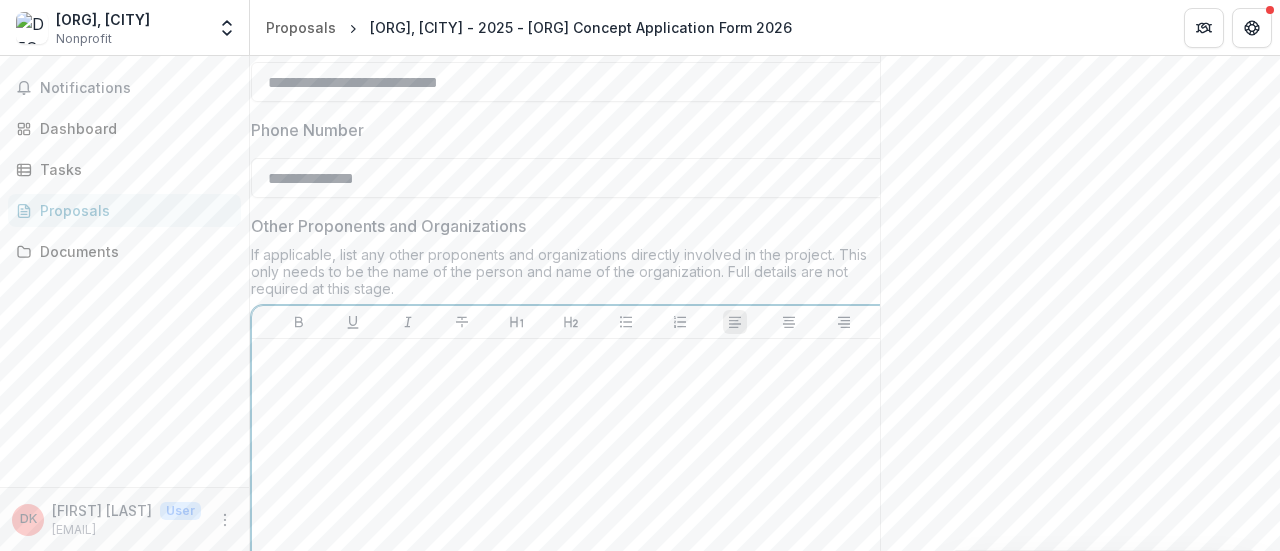 click at bounding box center [571, 358] 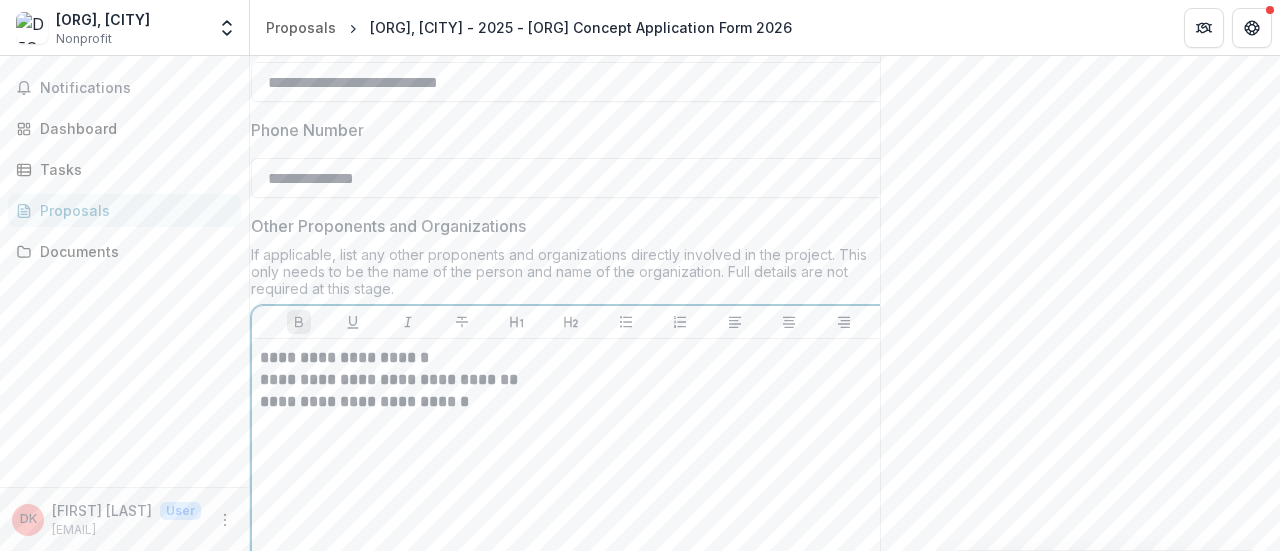 click on "**********" at bounding box center (344, 357) 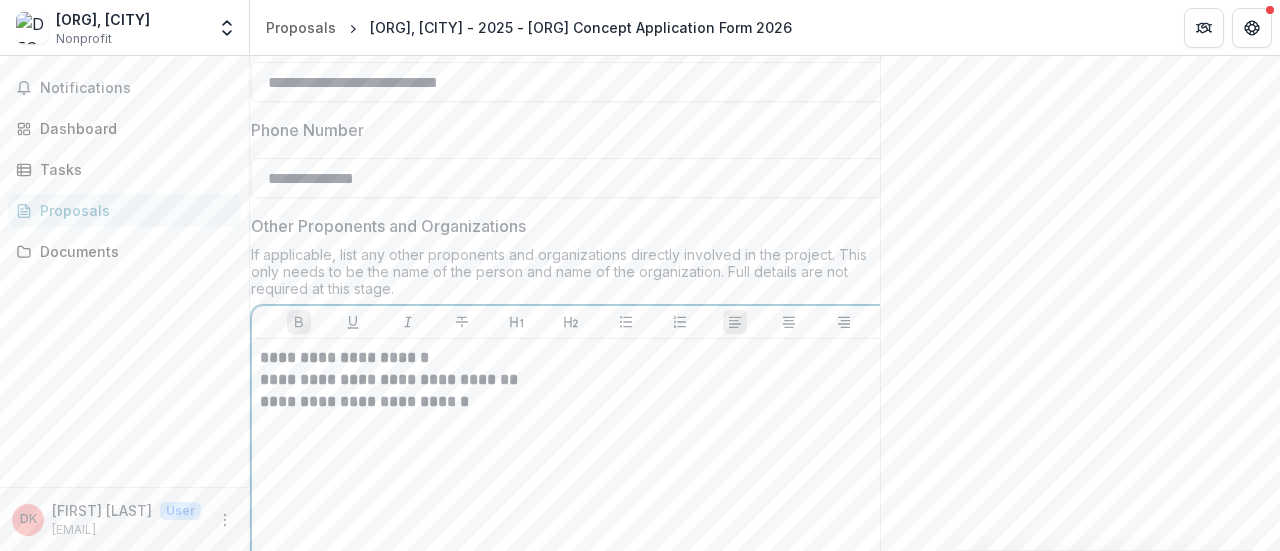 type 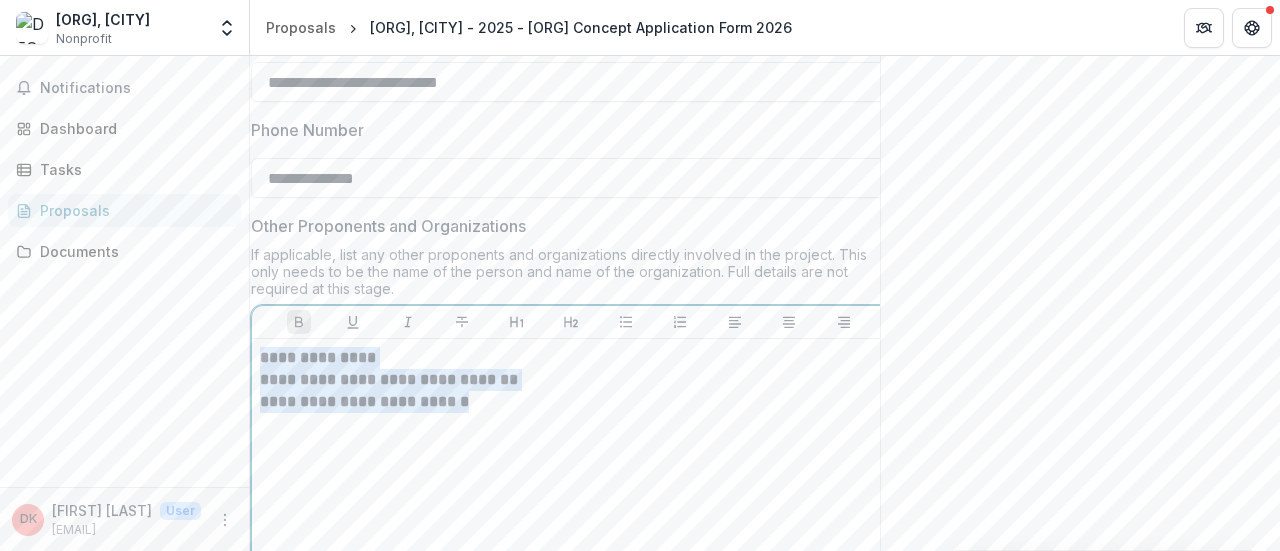 drag, startPoint x: 260, startPoint y: 353, endPoint x: 520, endPoint y: 403, distance: 264.76404 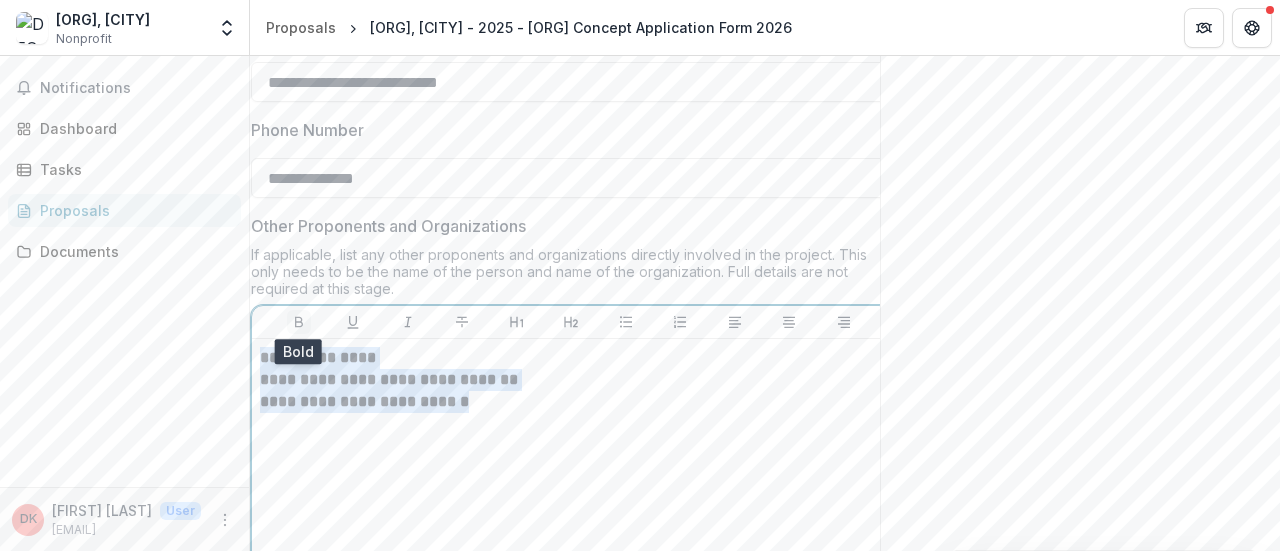 click 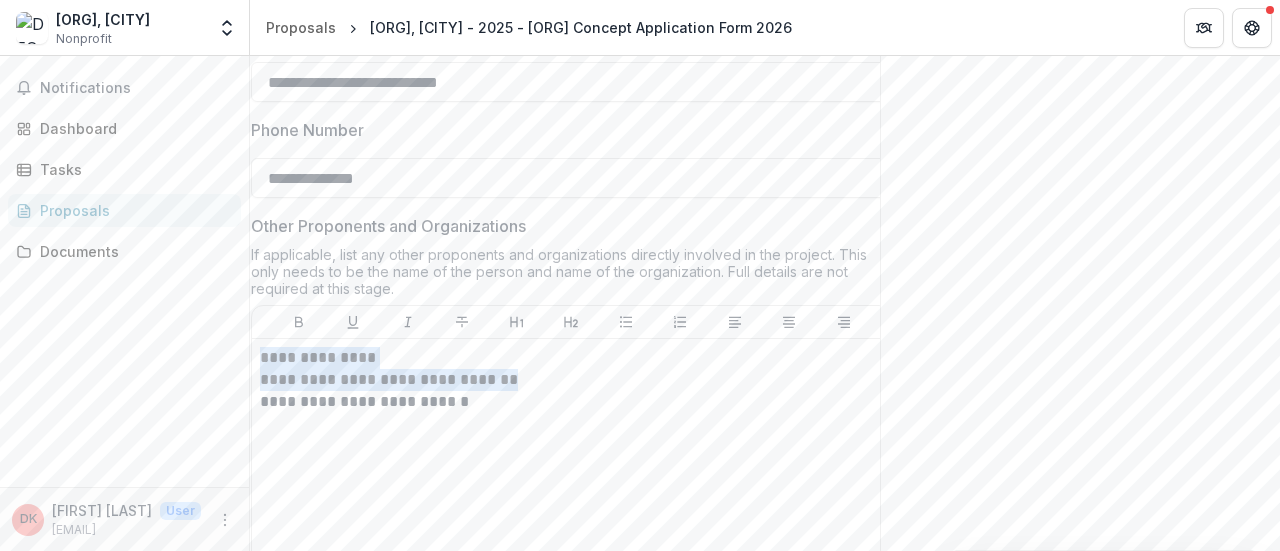 click on "**********" at bounding box center (571, 178) 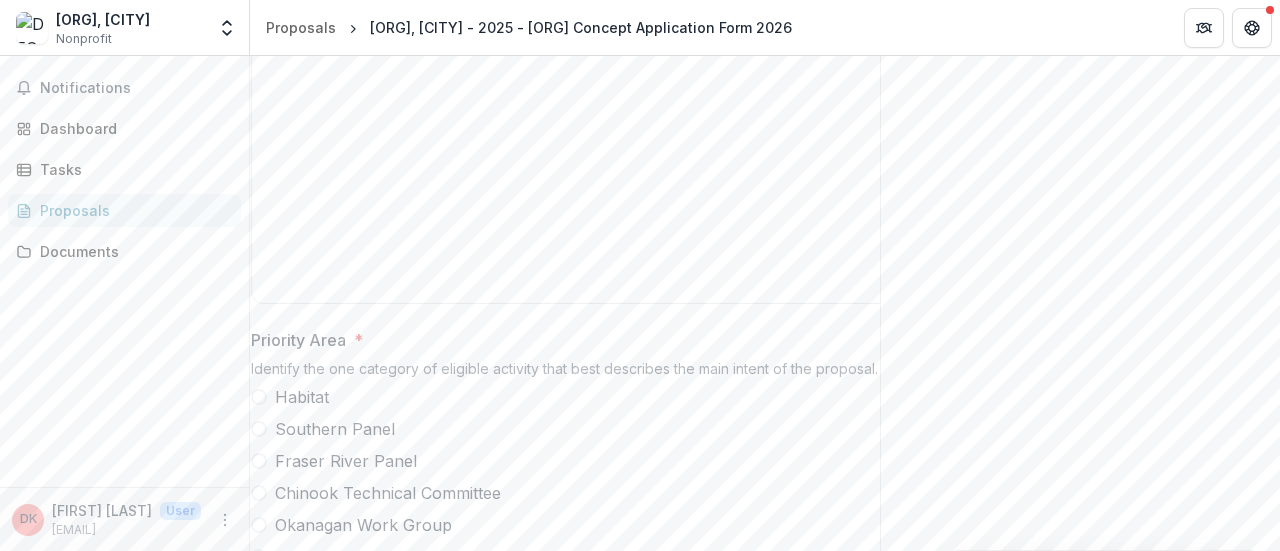 scroll, scrollTop: 1300, scrollLeft: 0, axis: vertical 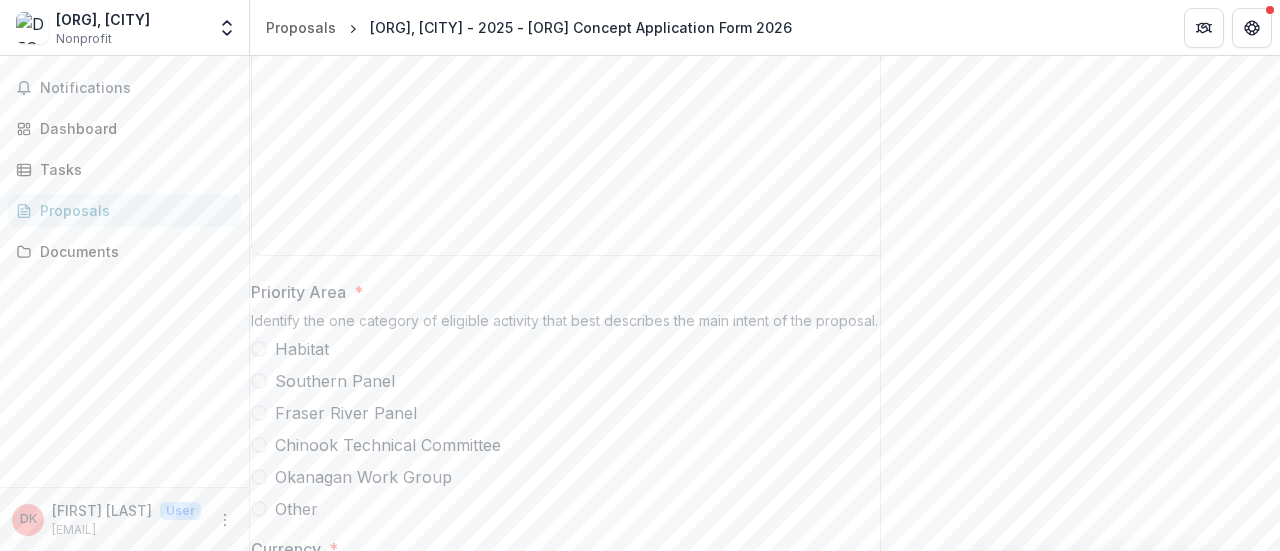 click at bounding box center (259, 509) 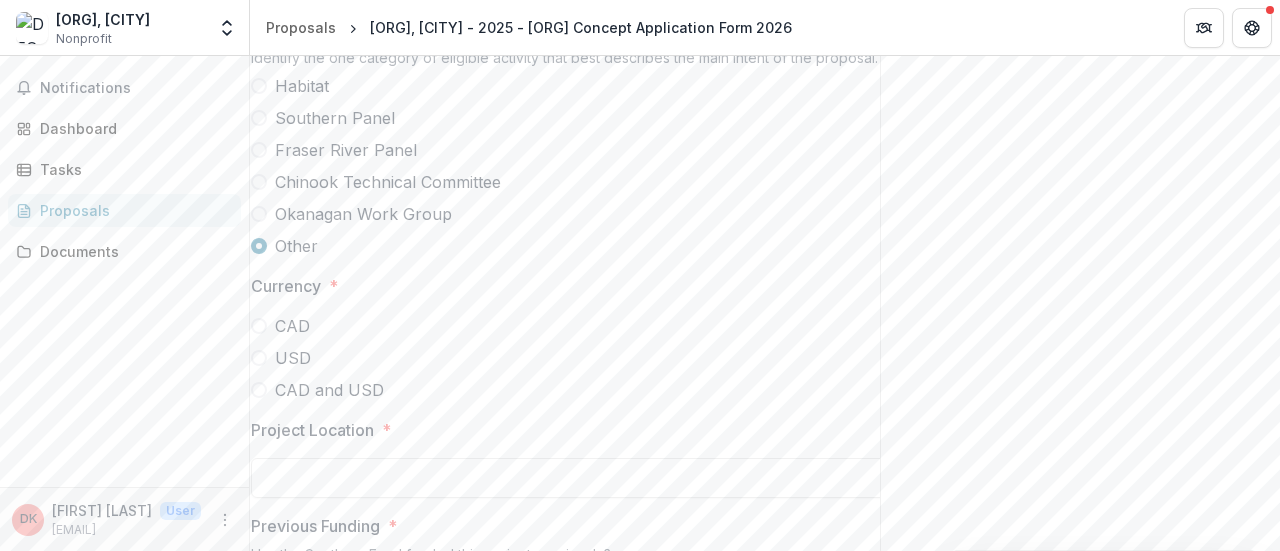 scroll, scrollTop: 1600, scrollLeft: 0, axis: vertical 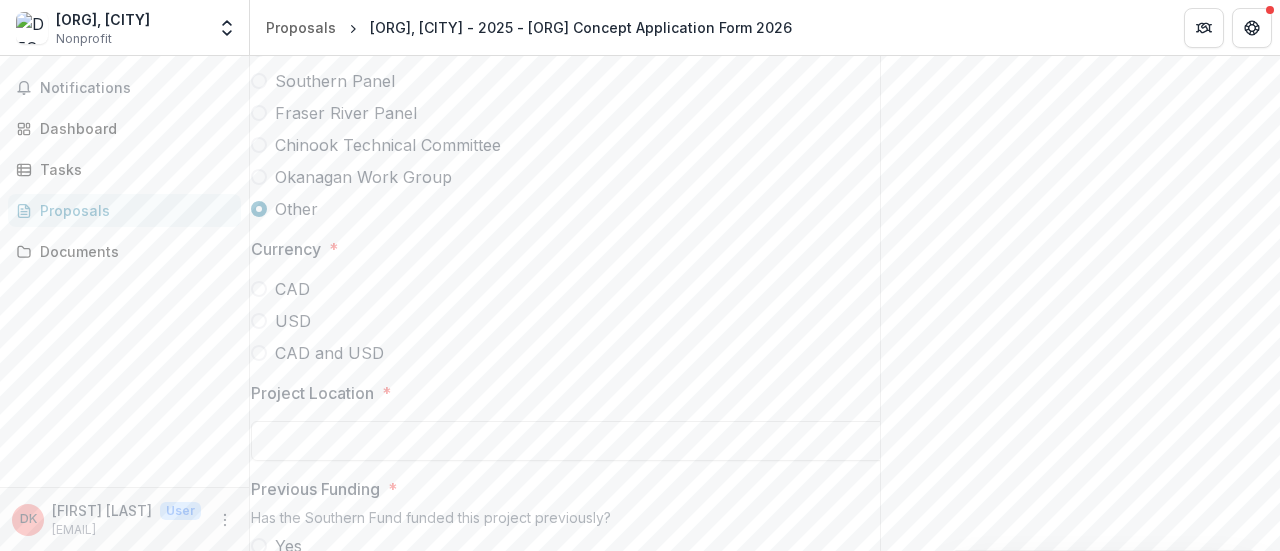 click at bounding box center [259, 289] 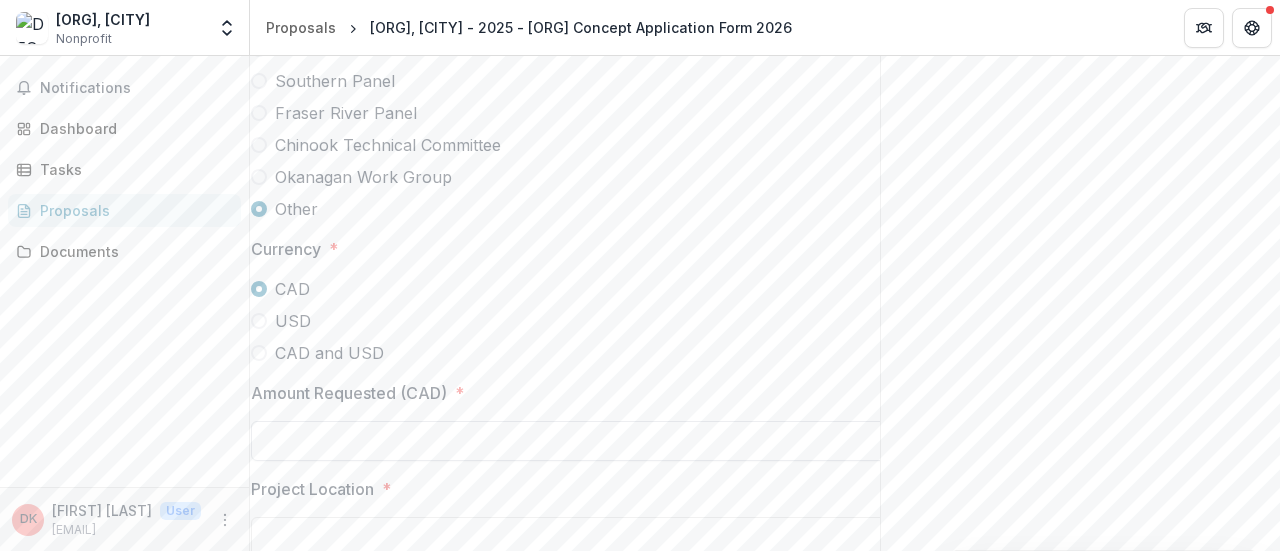 click on "Amount Requested (CAD) *" at bounding box center (571, 441) 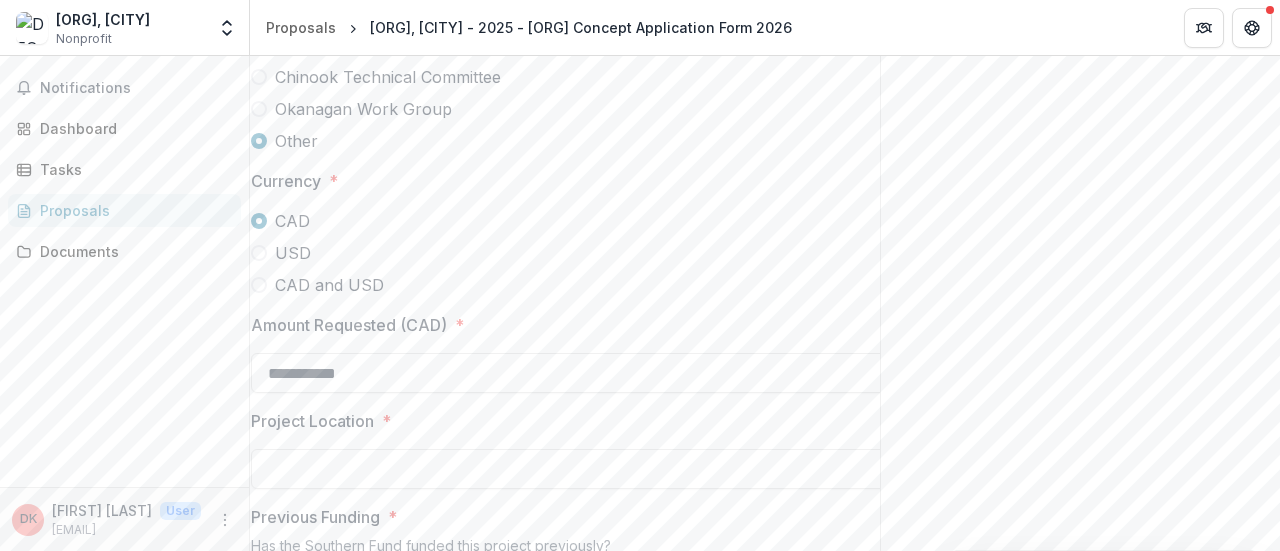 scroll, scrollTop: 1800, scrollLeft: 0, axis: vertical 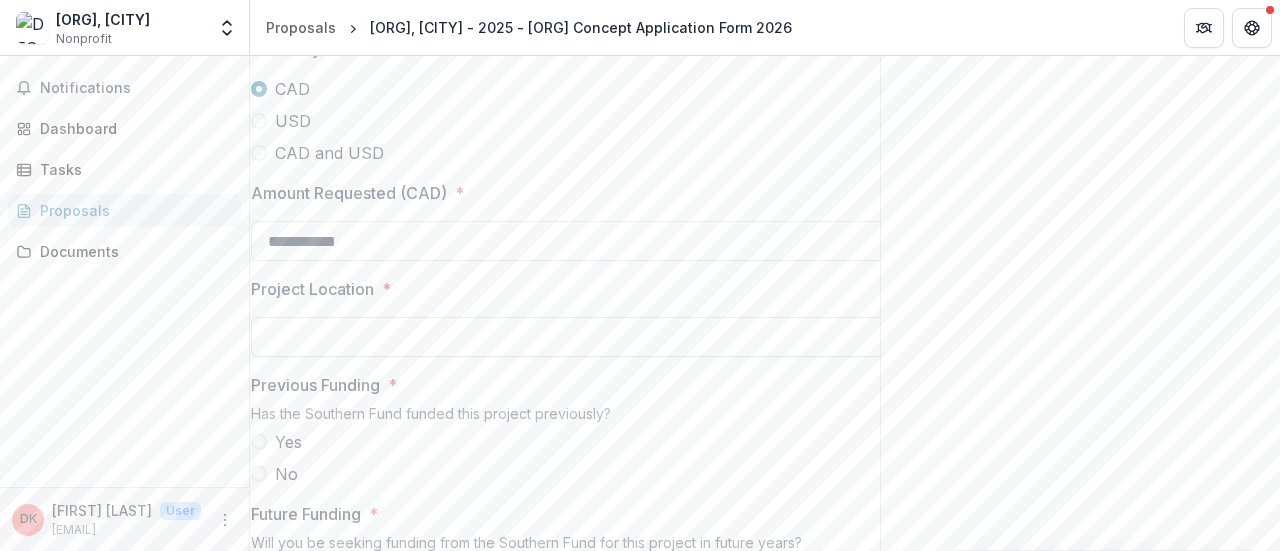 type on "********" 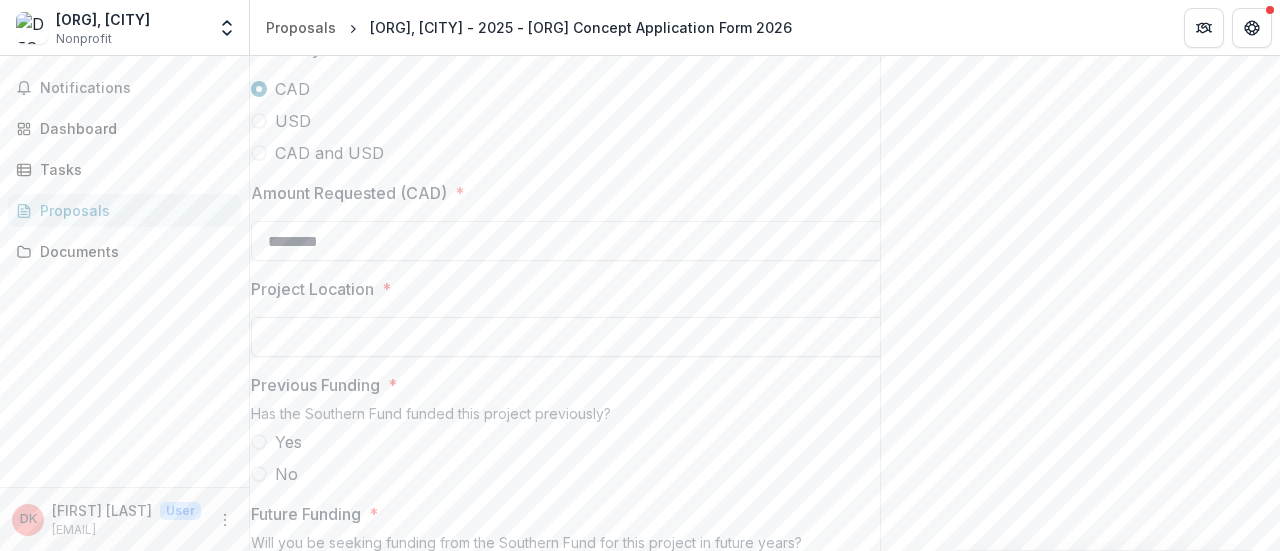 click on "Project Location *" at bounding box center (571, 337) 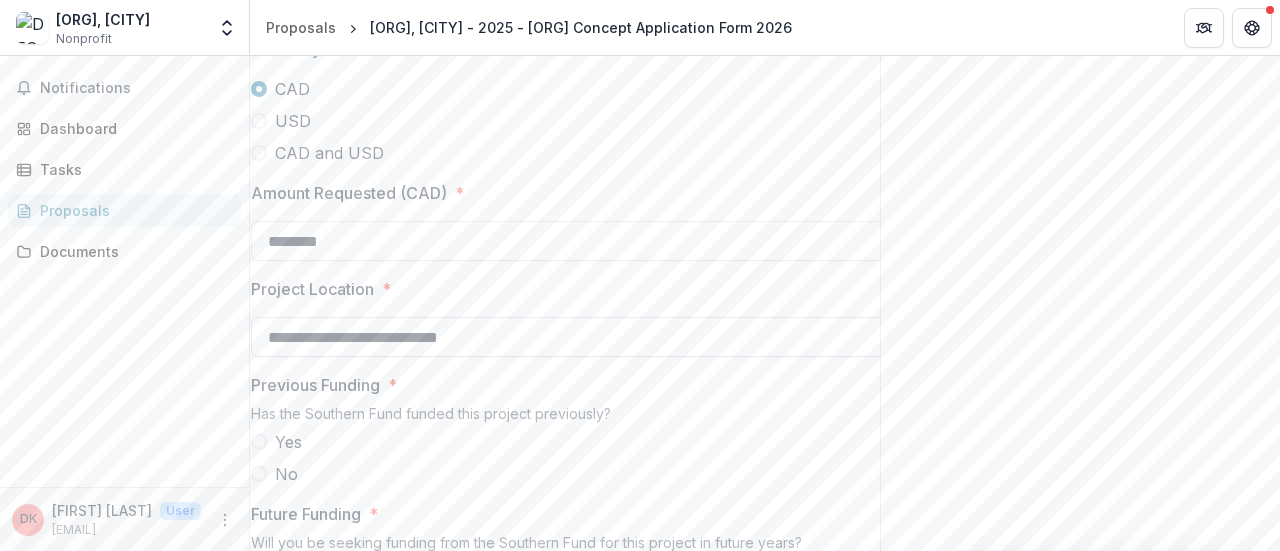 paste on "**********" 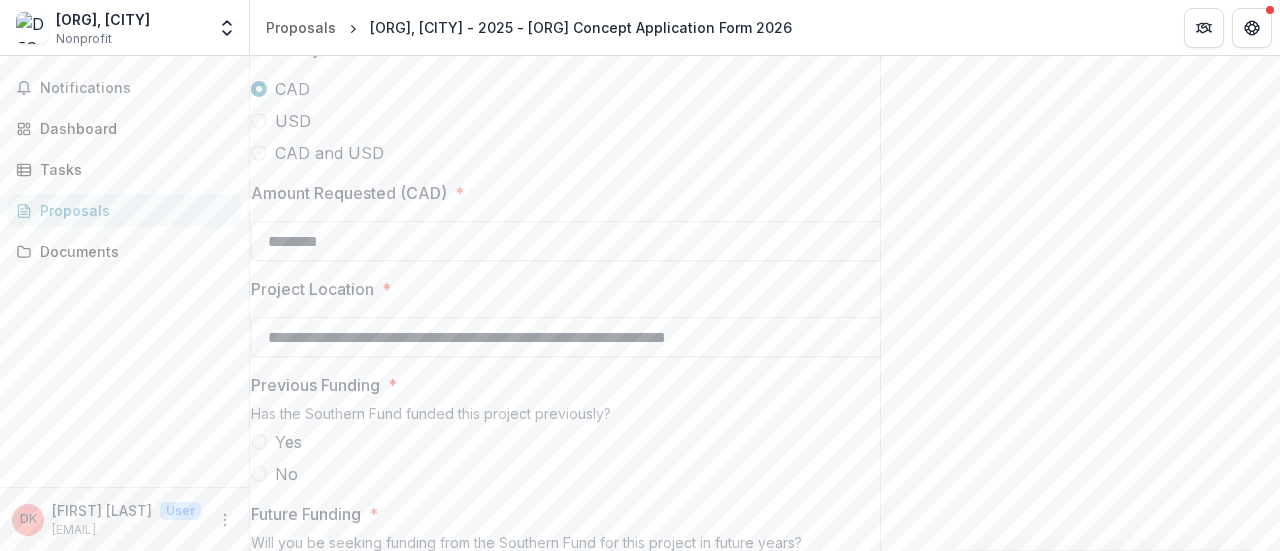 type on "**********" 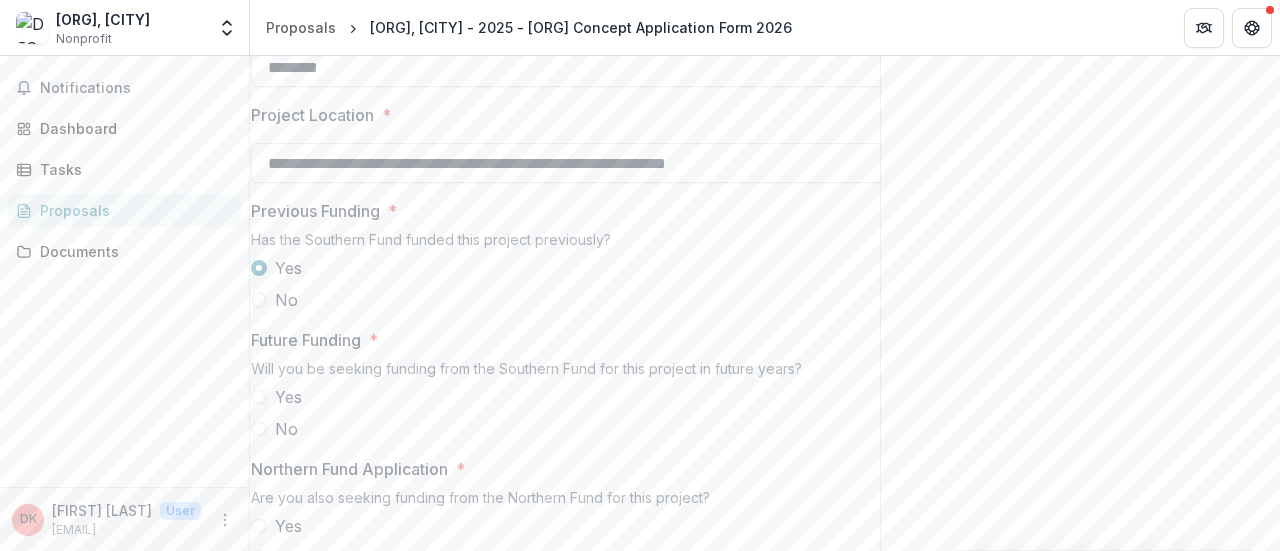 scroll, scrollTop: 2000, scrollLeft: 0, axis: vertical 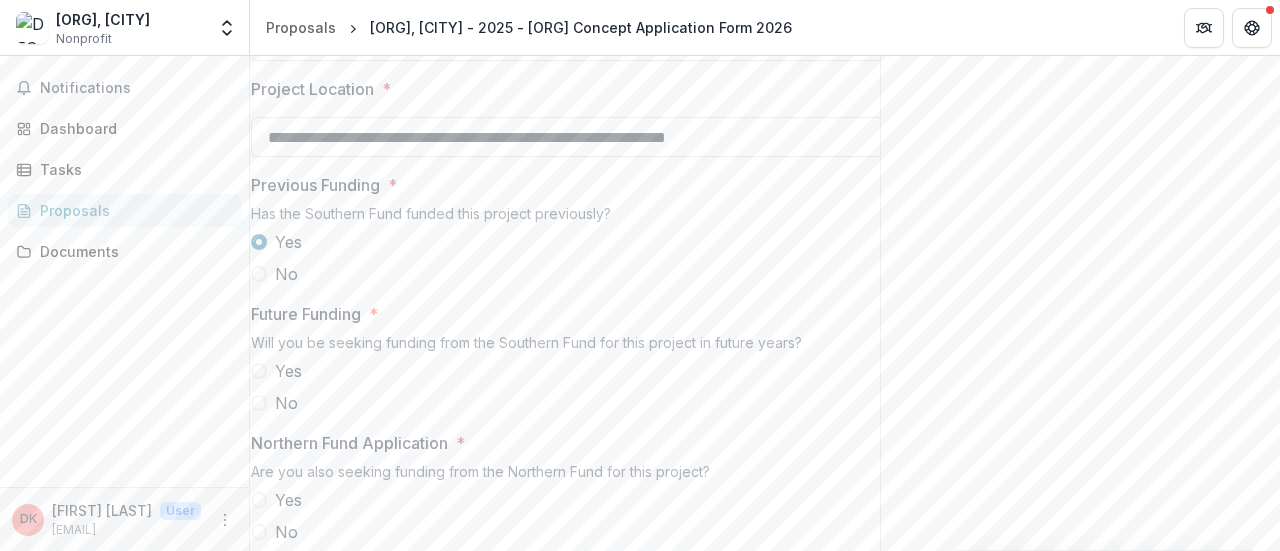 click at bounding box center (259, 403) 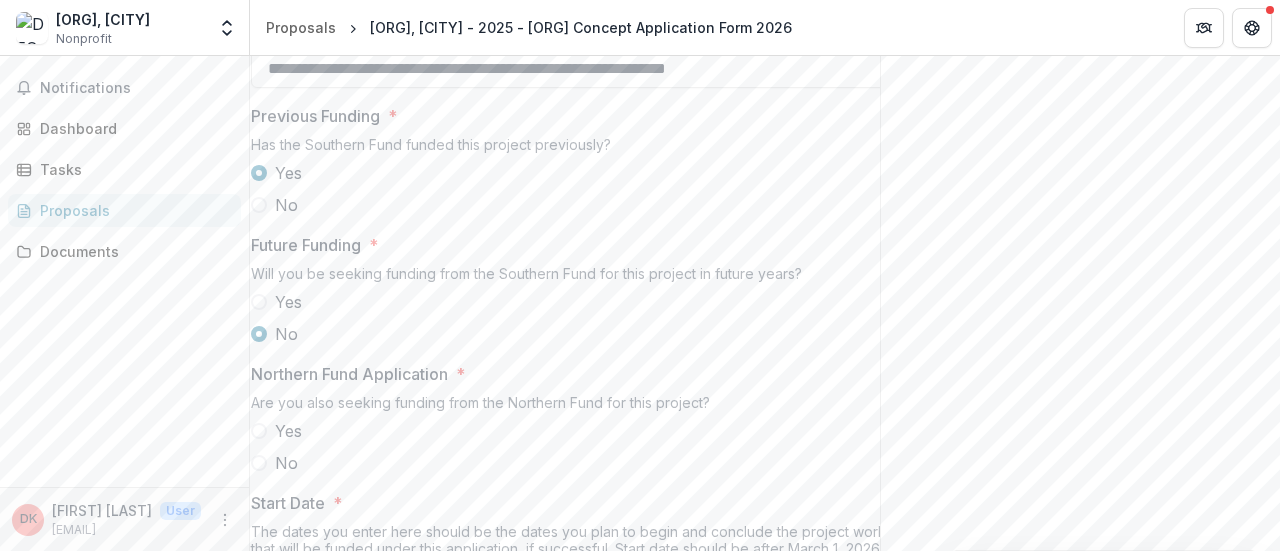 scroll, scrollTop: 2100, scrollLeft: 0, axis: vertical 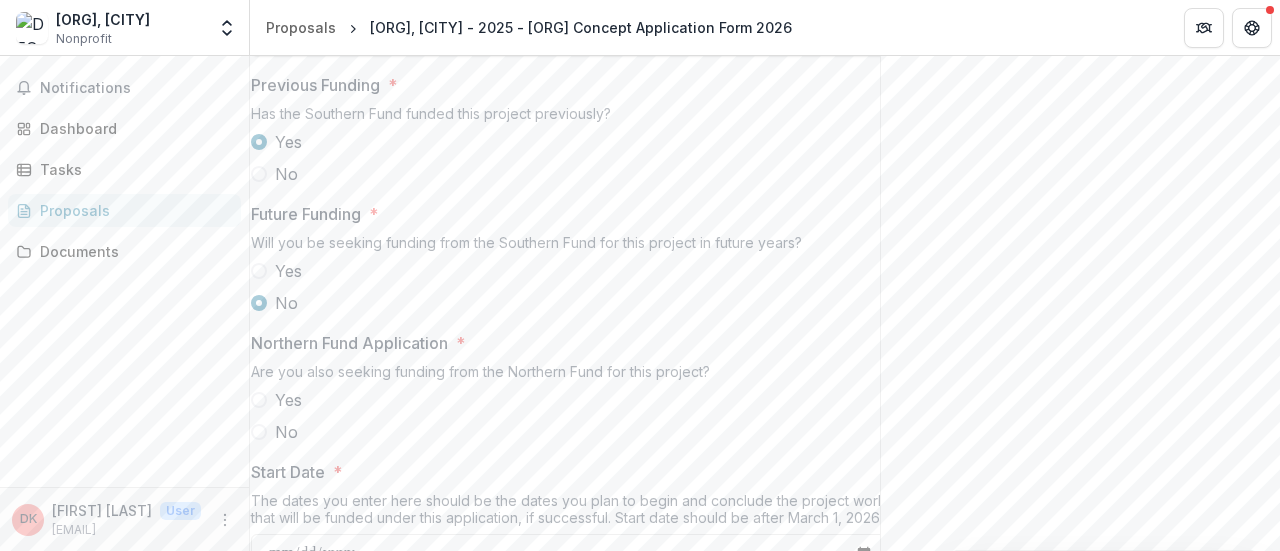 click at bounding box center [259, 432] 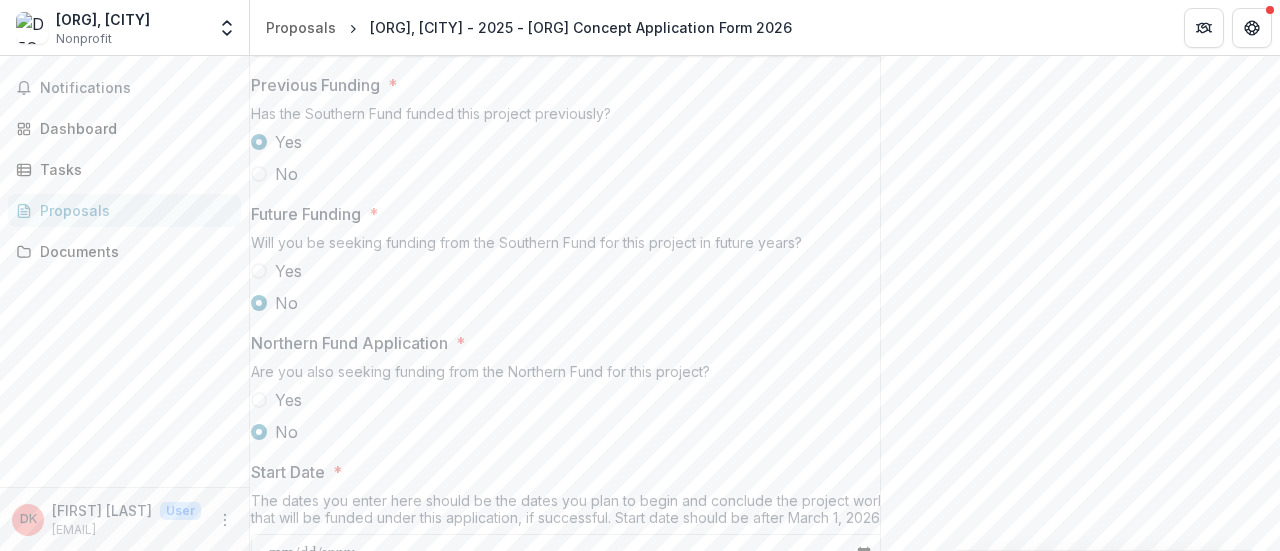 scroll, scrollTop: 2200, scrollLeft: 0, axis: vertical 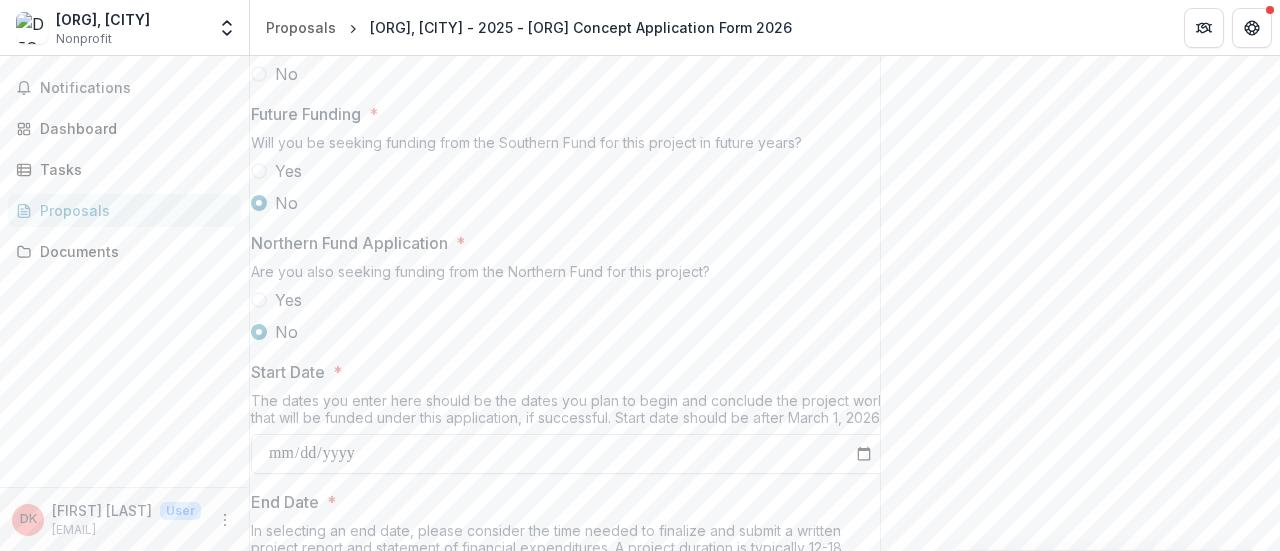 click on "Start Date *" at bounding box center [571, 454] 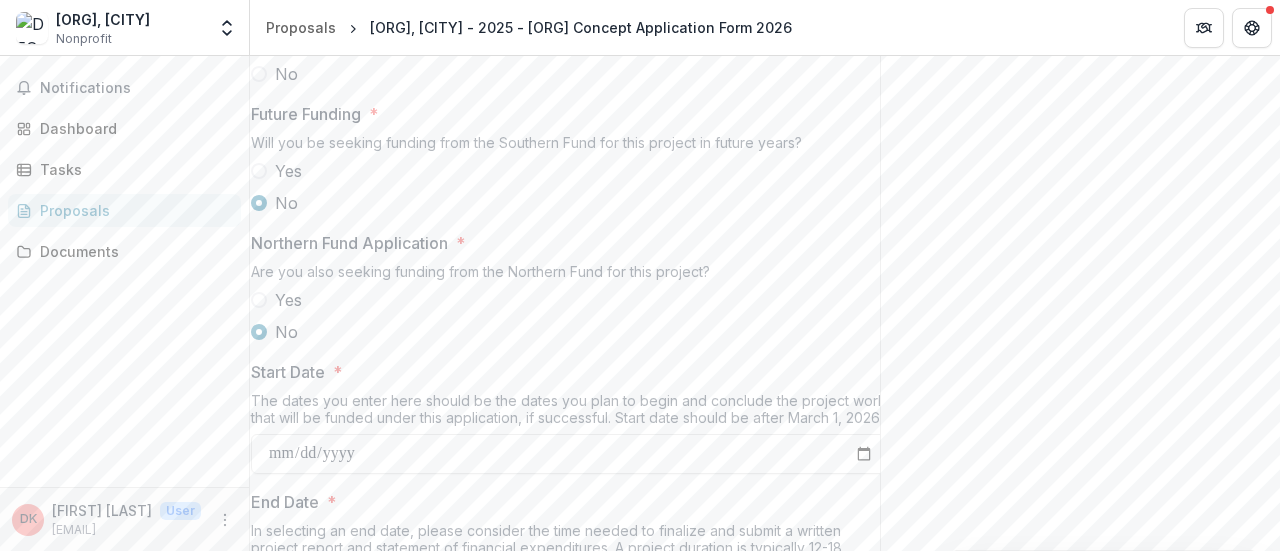 type on "**********" 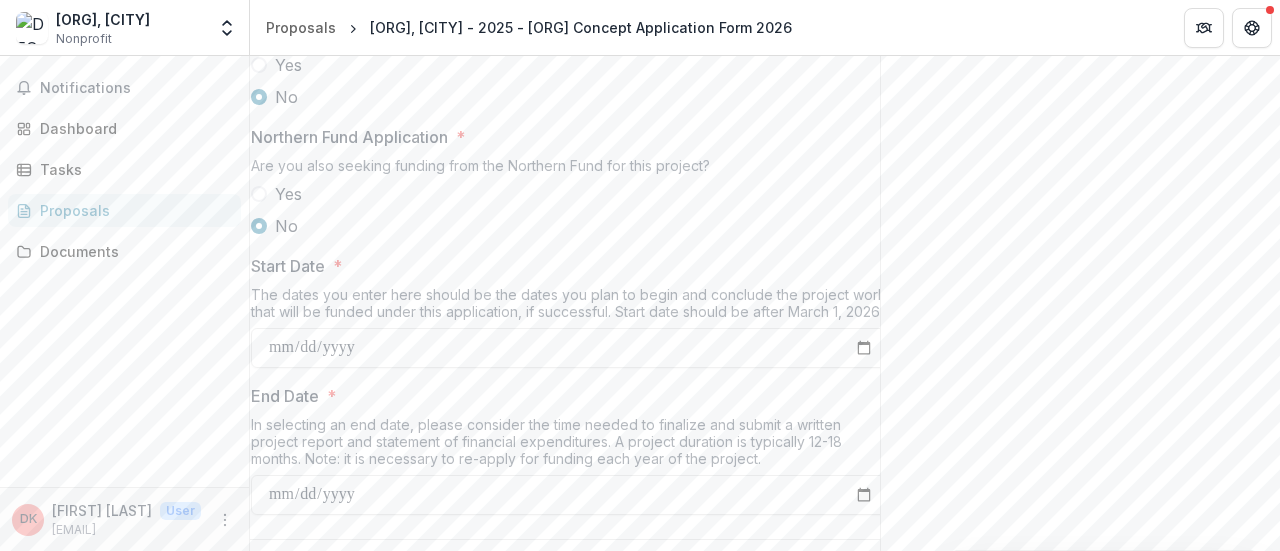 scroll, scrollTop: 2367, scrollLeft: 0, axis: vertical 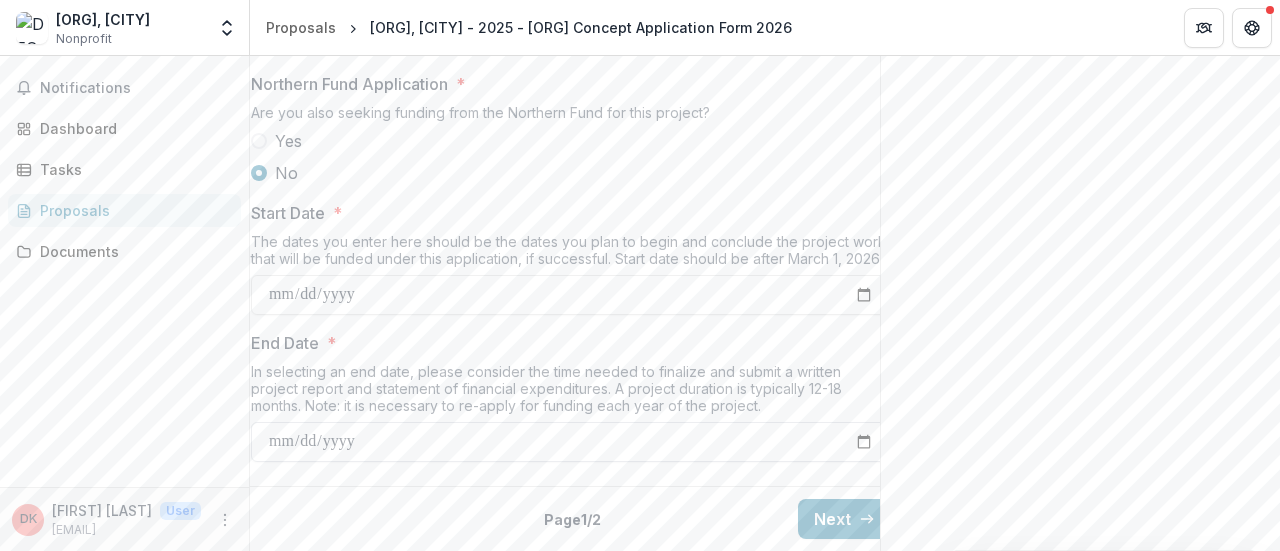 click on "End Date *" at bounding box center [571, 442] 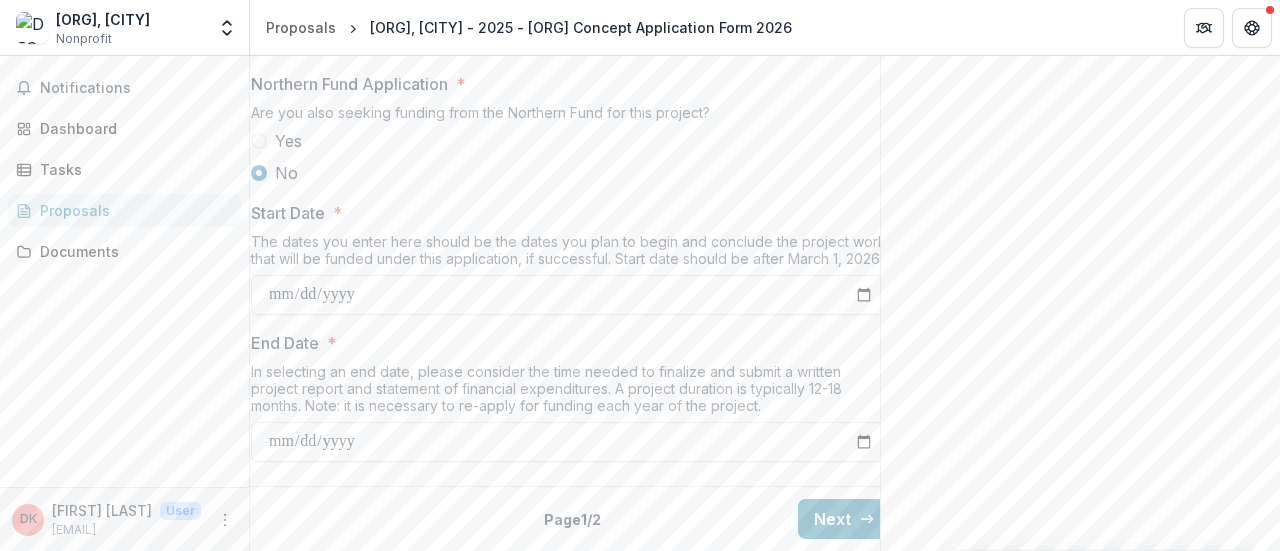 type on "**********" 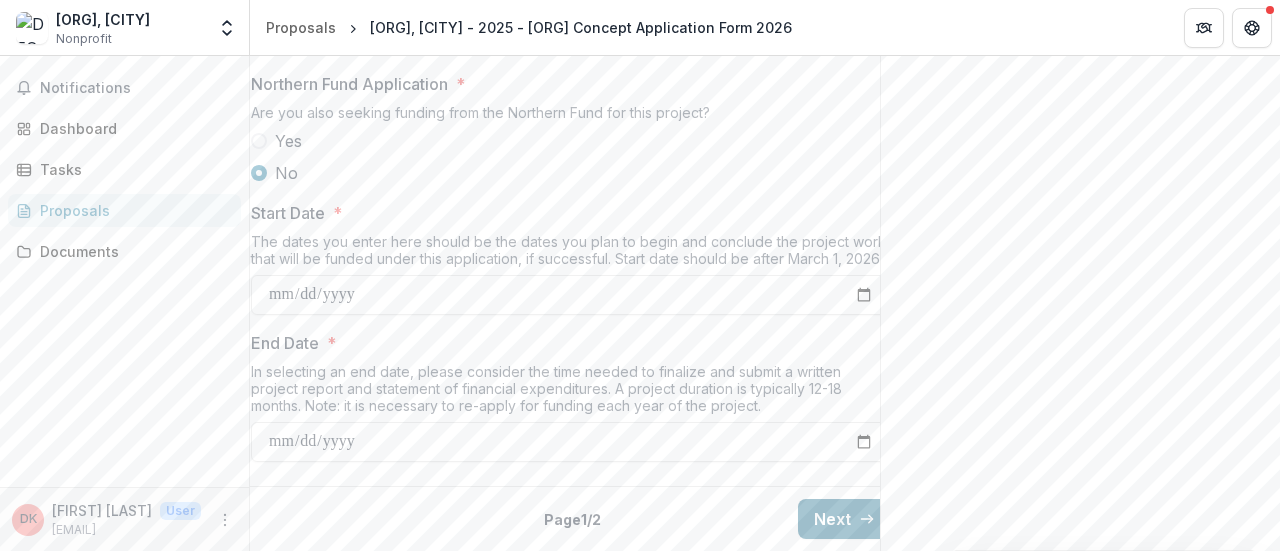 click on "Next" at bounding box center (844, 519) 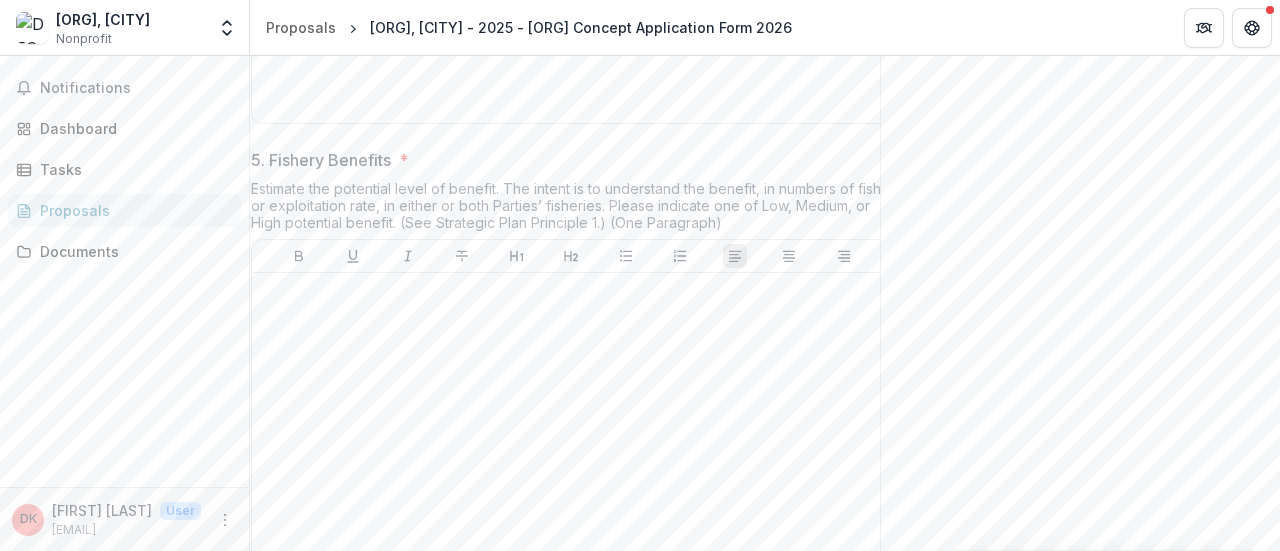 scroll, scrollTop: 0, scrollLeft: 0, axis: both 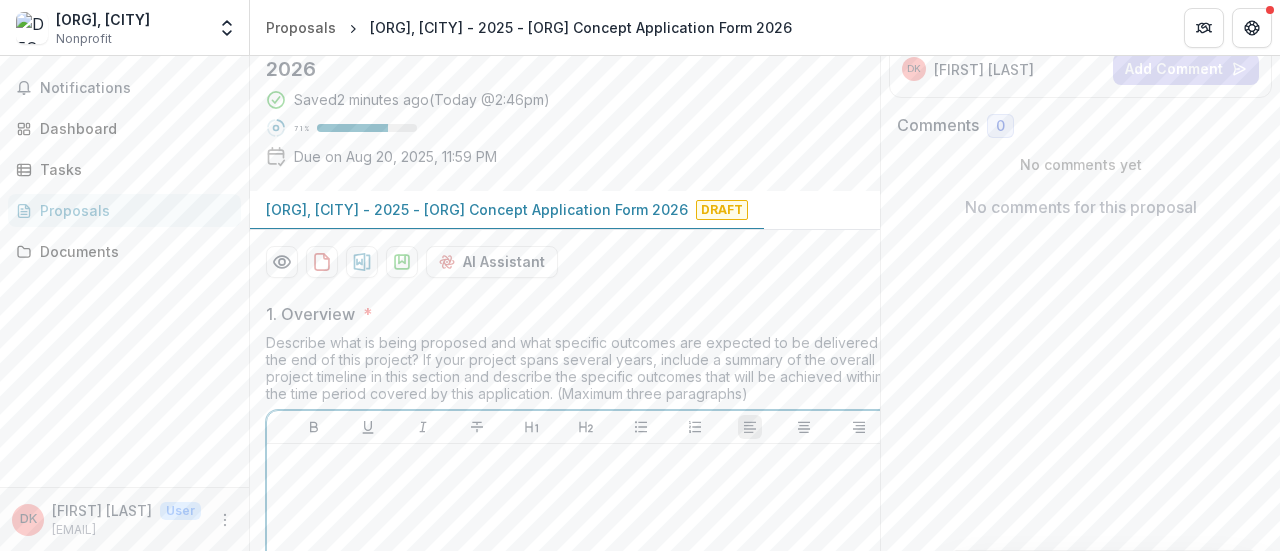 click at bounding box center [586, 463] 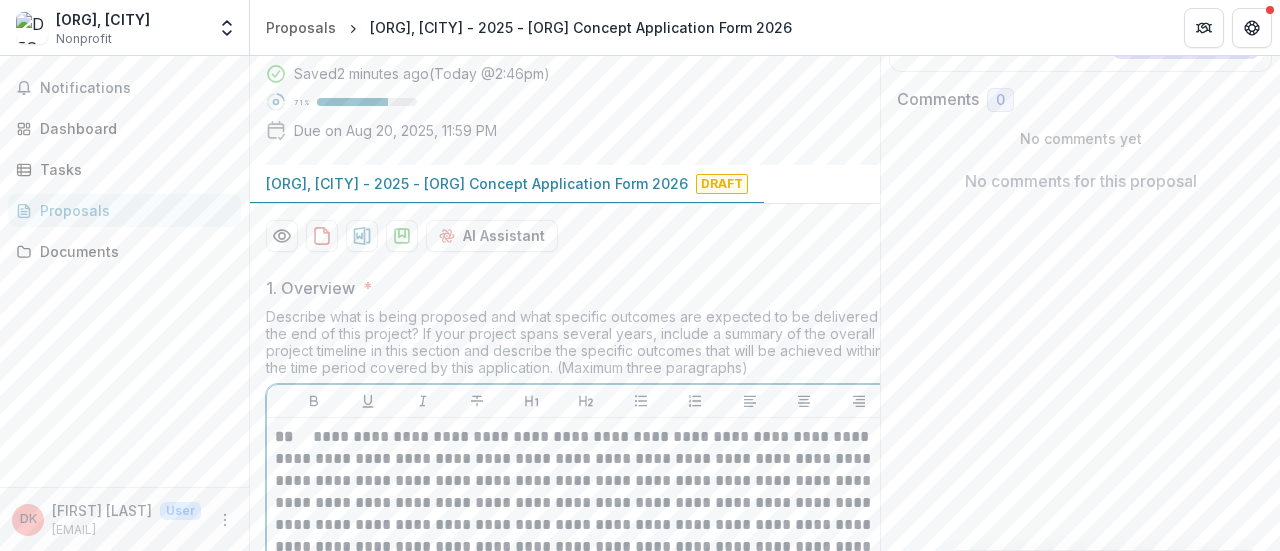 scroll, scrollTop: 340, scrollLeft: 0, axis: vertical 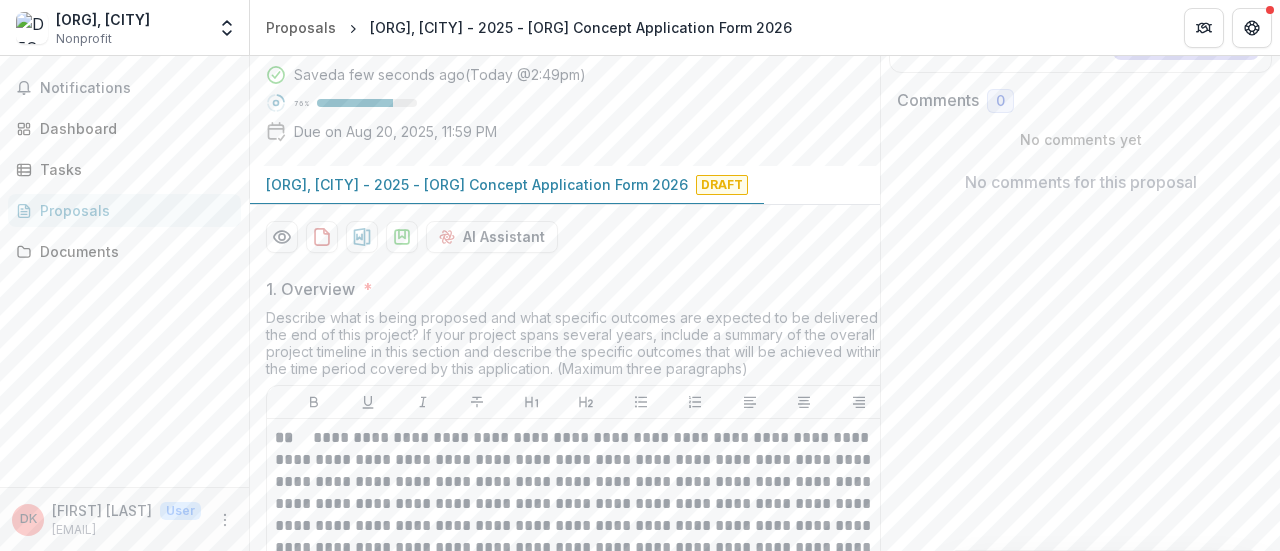 click on "Describe what is being proposed and what specific outcomes are expected to be delivered by the end of this project? If your project spans several years, include a summary of the overall project timeline in this section and describe the specific outcomes that will be achieved within the time period covered by this application. (Maximum three paragraphs)" at bounding box center [586, 347] 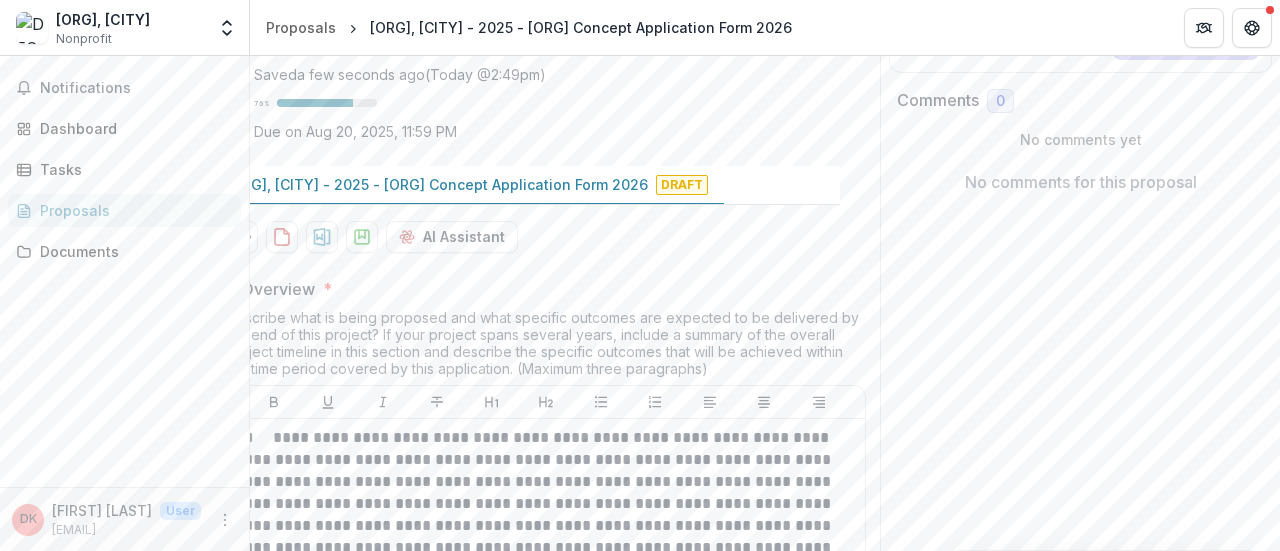 scroll, scrollTop: 0, scrollLeft: 0, axis: both 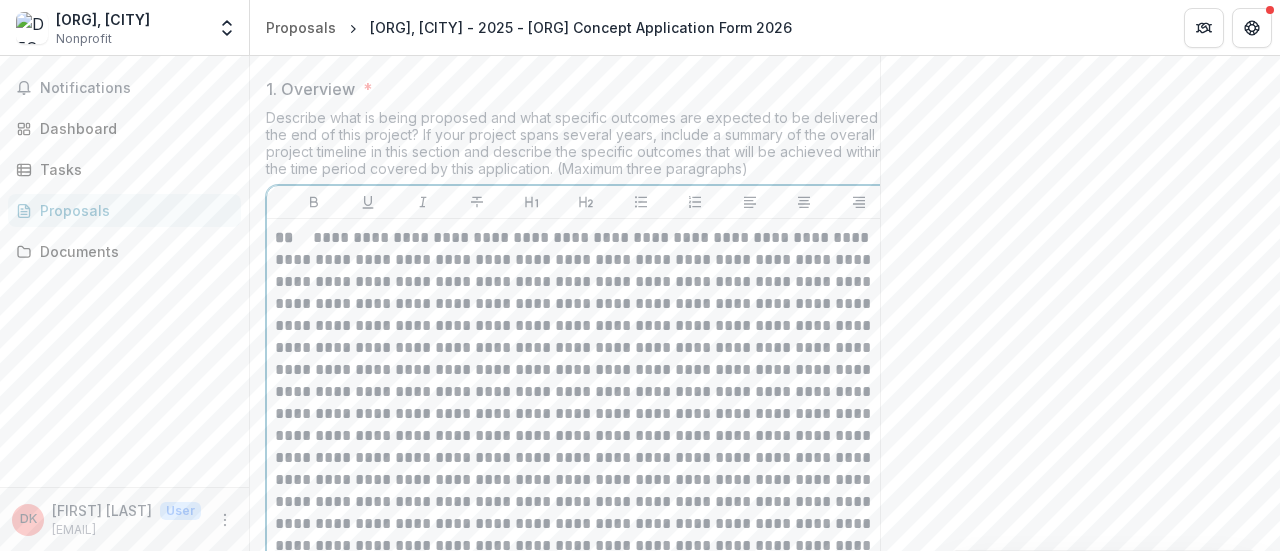 click on "**" at bounding box center [586, 689] 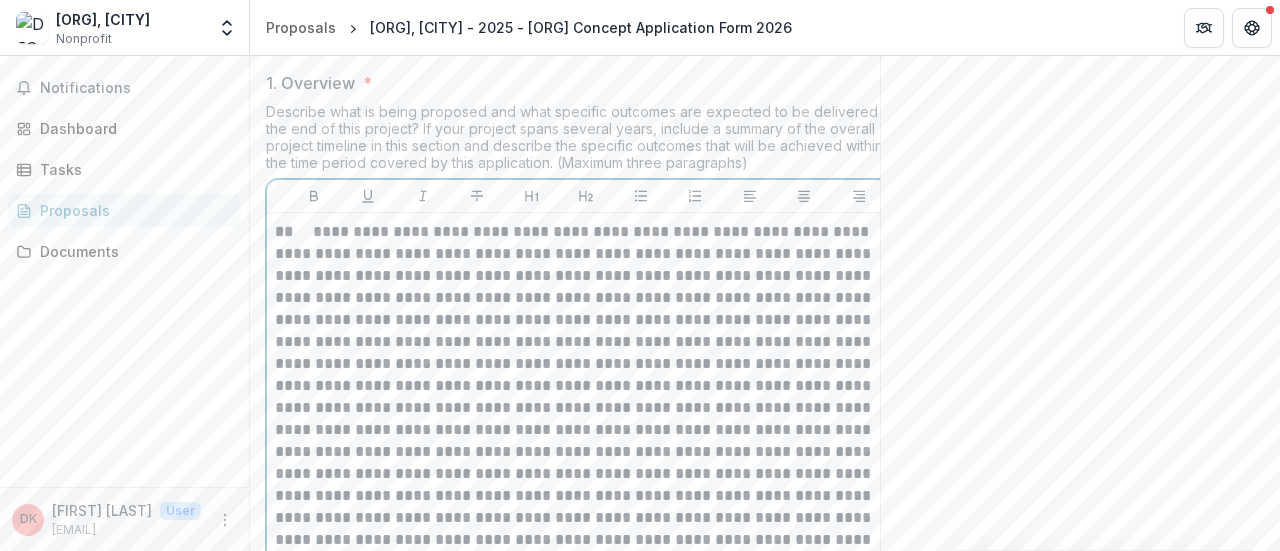 scroll, scrollTop: 540, scrollLeft: 0, axis: vertical 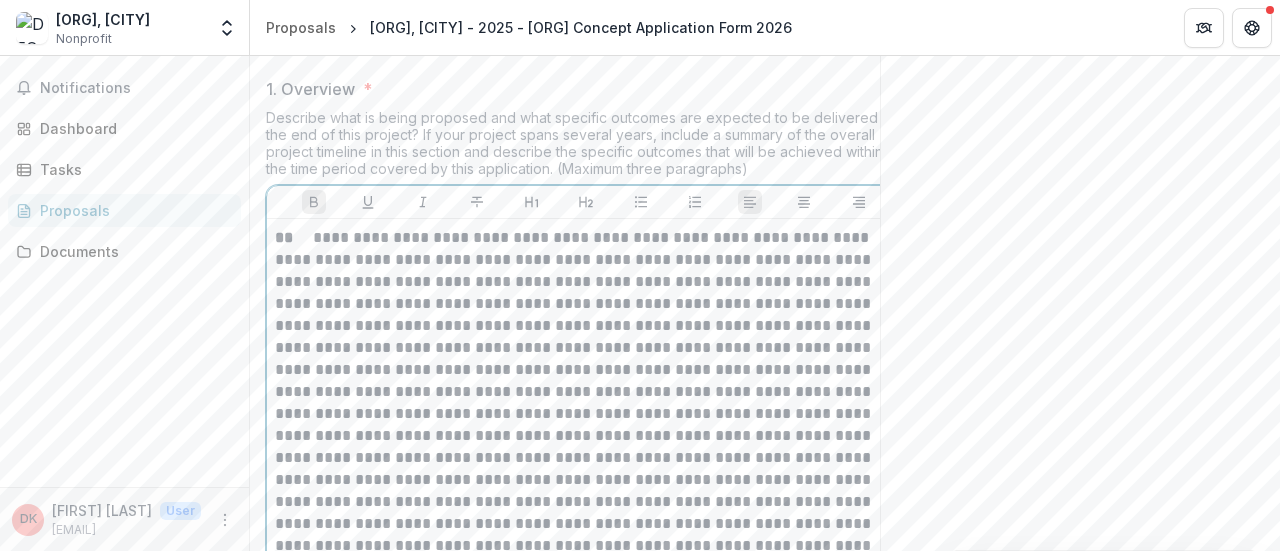 click on "**" at bounding box center (294, 237) 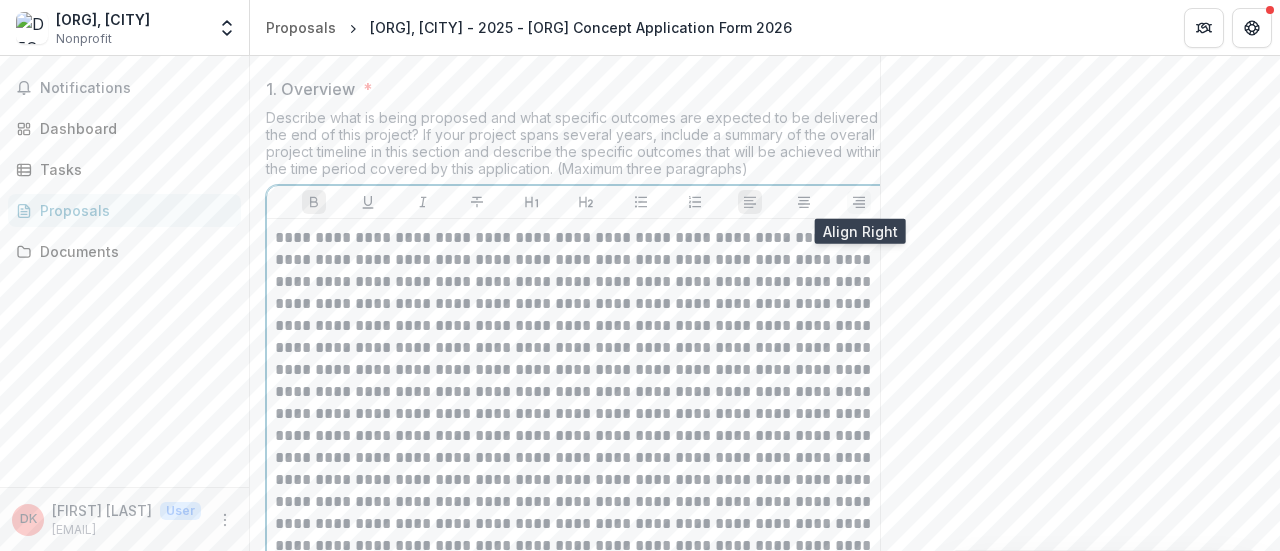 click 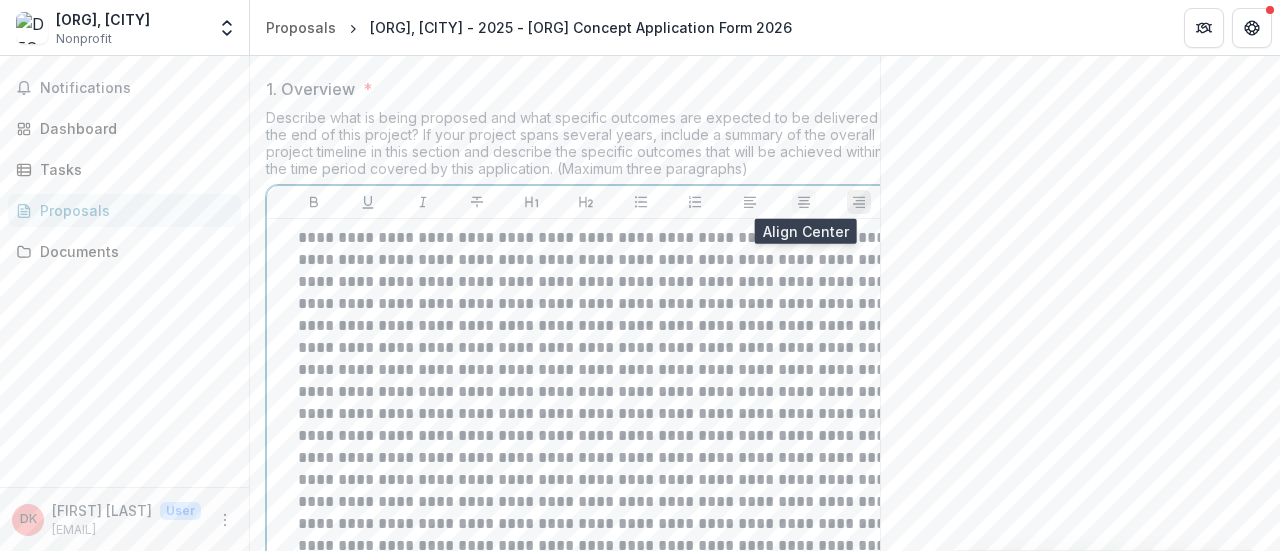 click 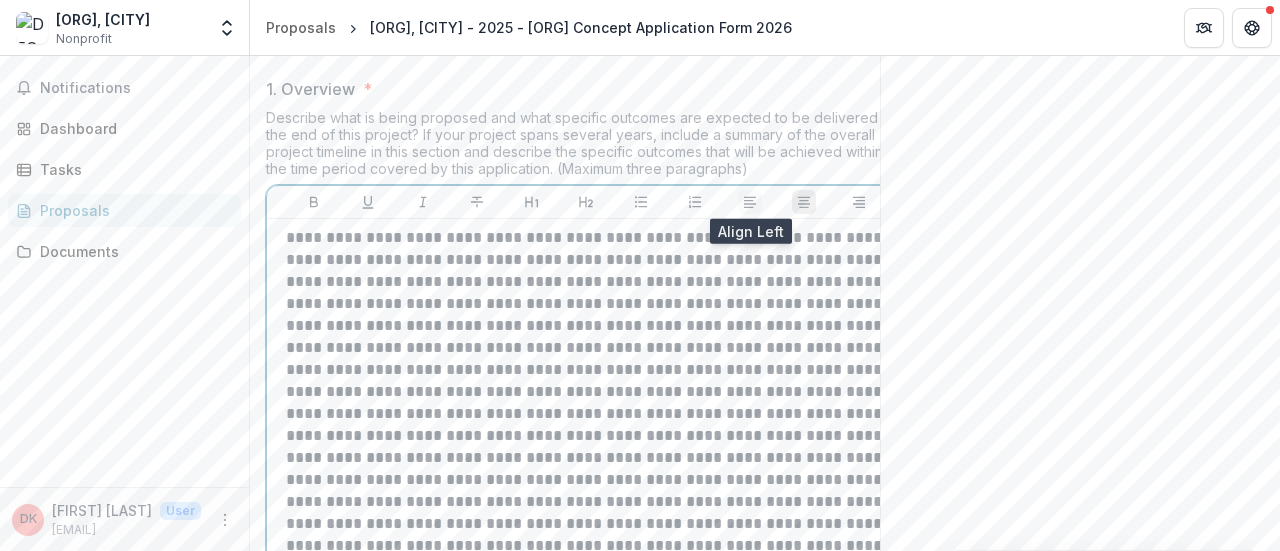 click 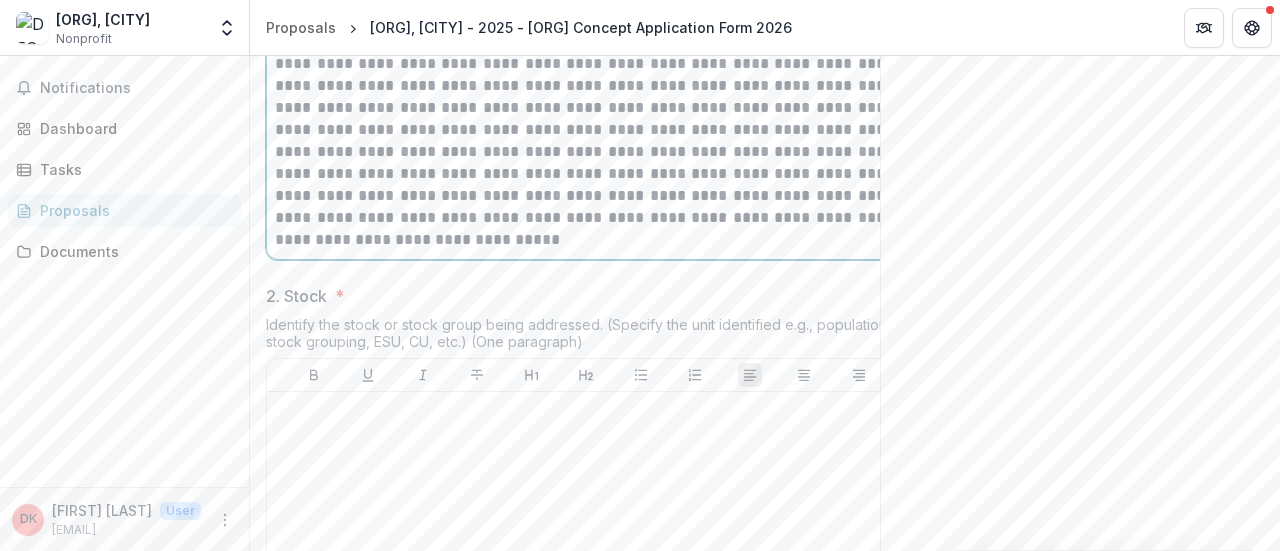 scroll, scrollTop: 1540, scrollLeft: 0, axis: vertical 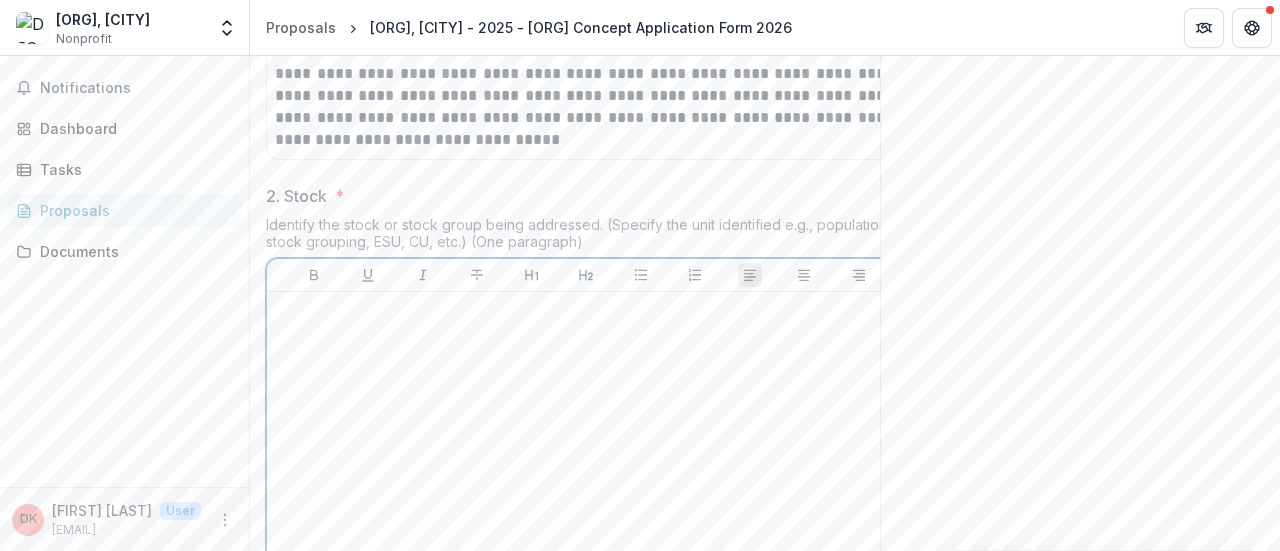 click at bounding box center [586, 311] 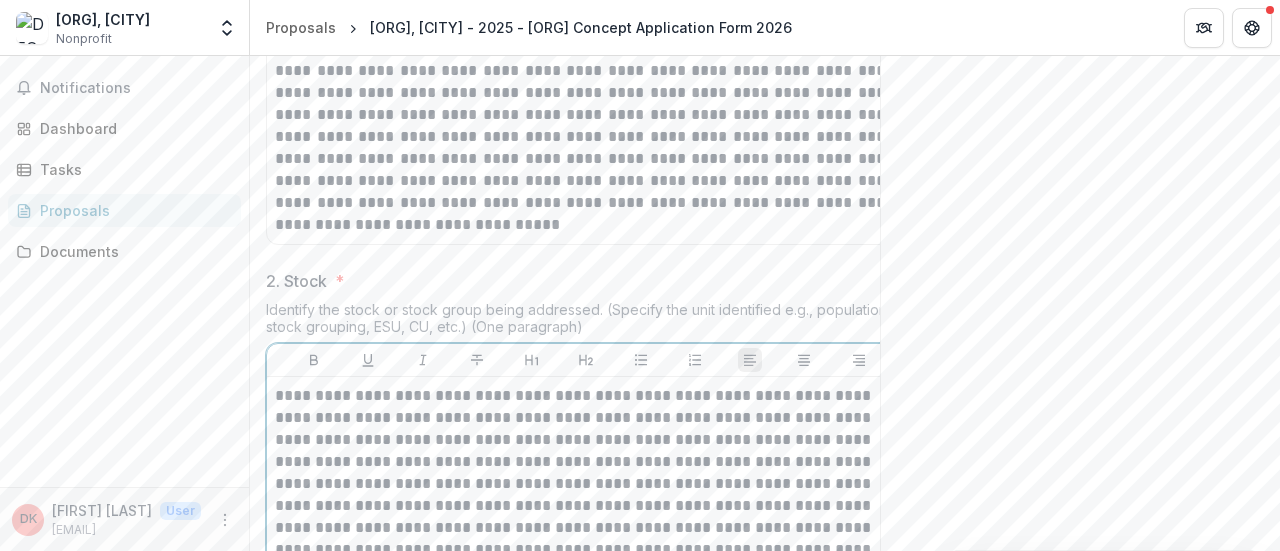 scroll, scrollTop: 1552, scrollLeft: 0, axis: vertical 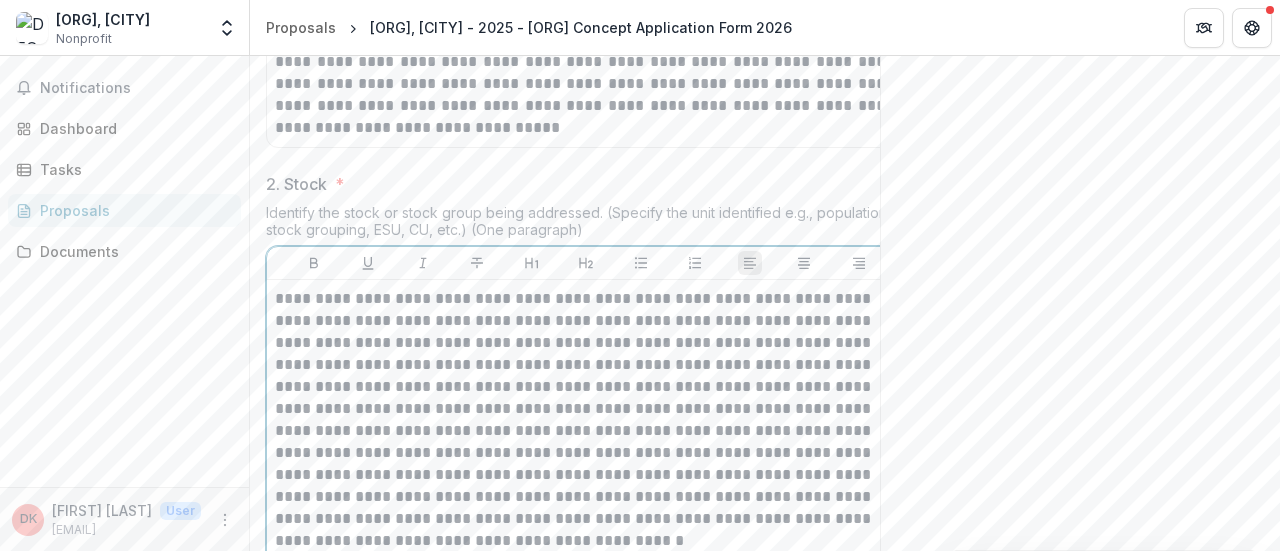 click on "**********" at bounding box center (586, 420) 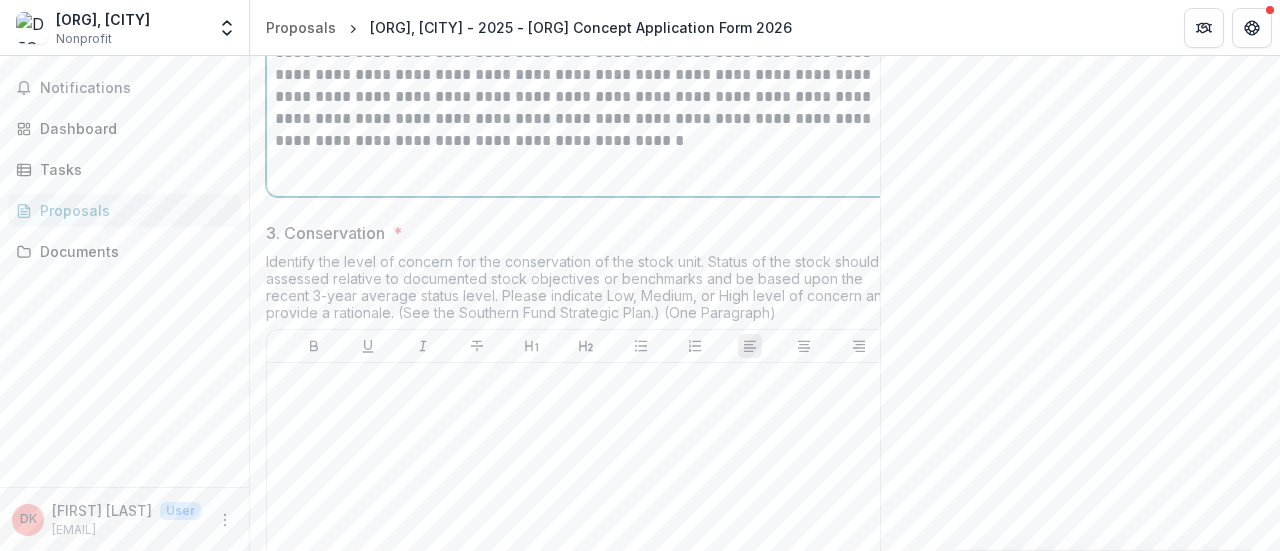 scroll, scrollTop: 2052, scrollLeft: 0, axis: vertical 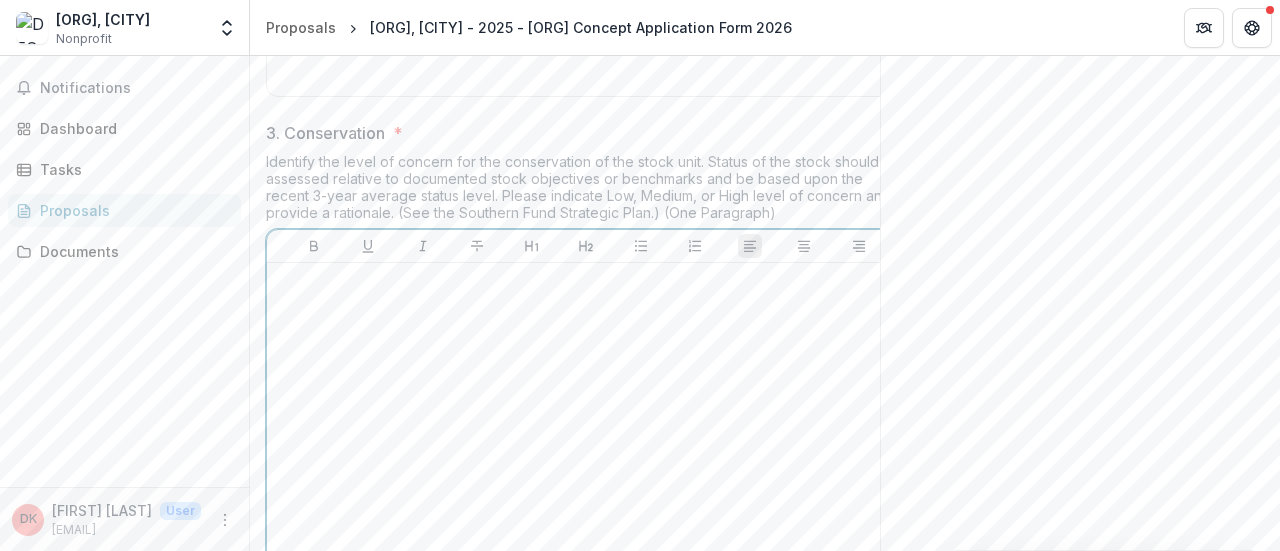 click at bounding box center (586, 282) 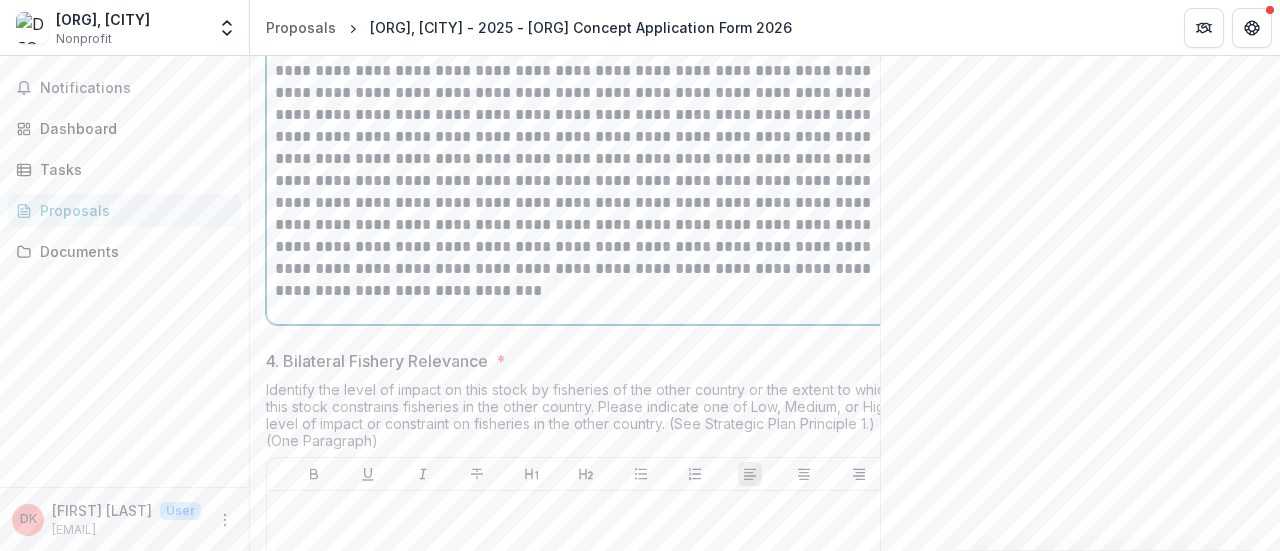scroll, scrollTop: 2452, scrollLeft: 0, axis: vertical 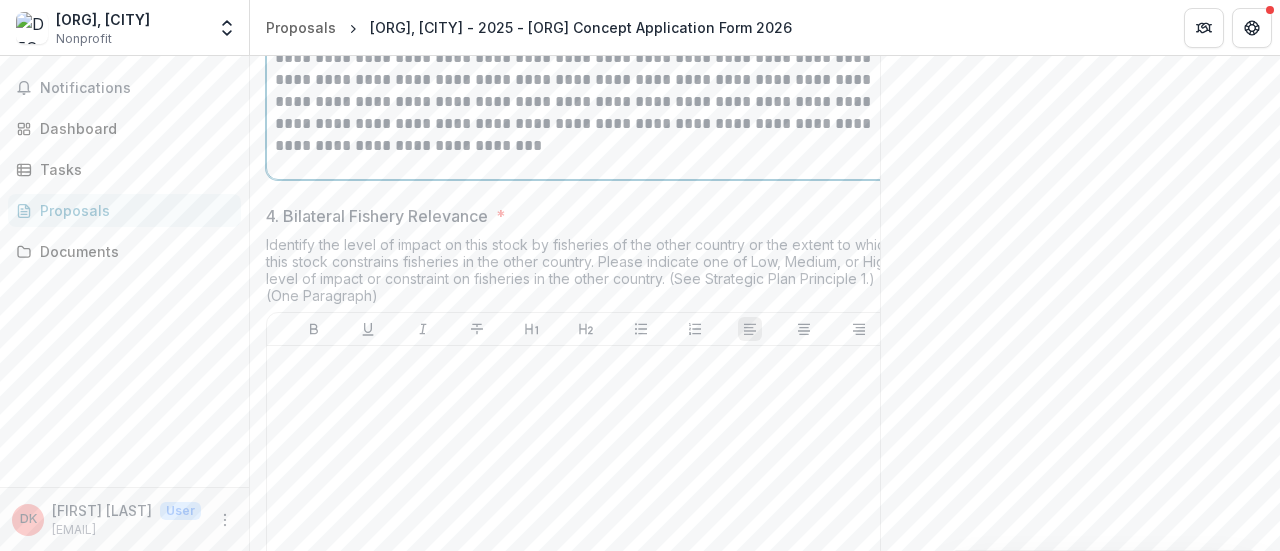 click on "**********" at bounding box center [586, 21] 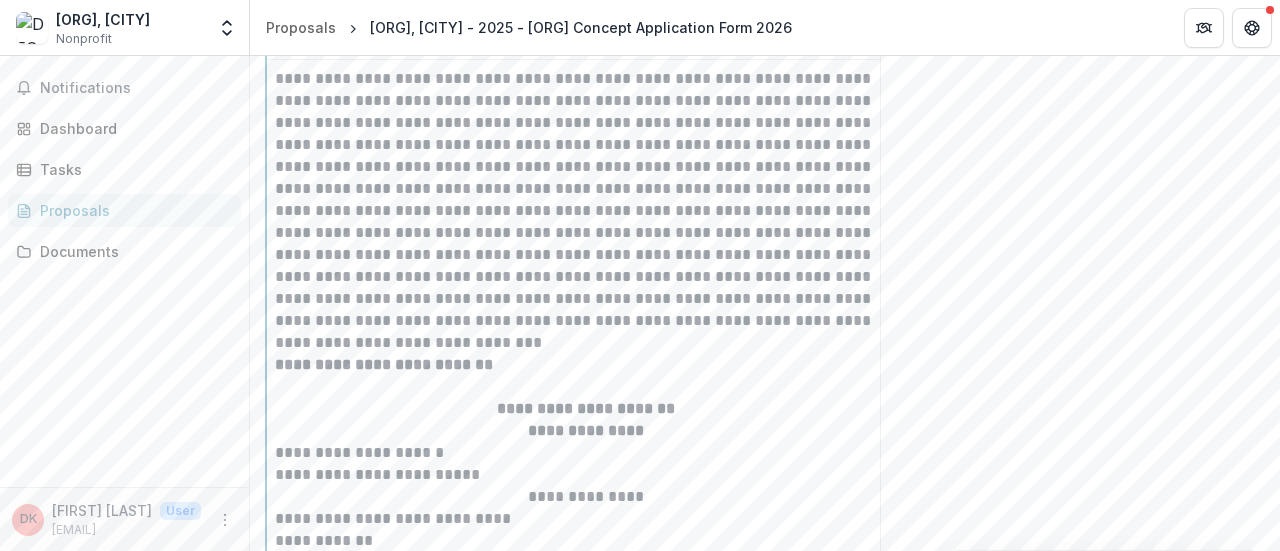 scroll, scrollTop: 2236, scrollLeft: 0, axis: vertical 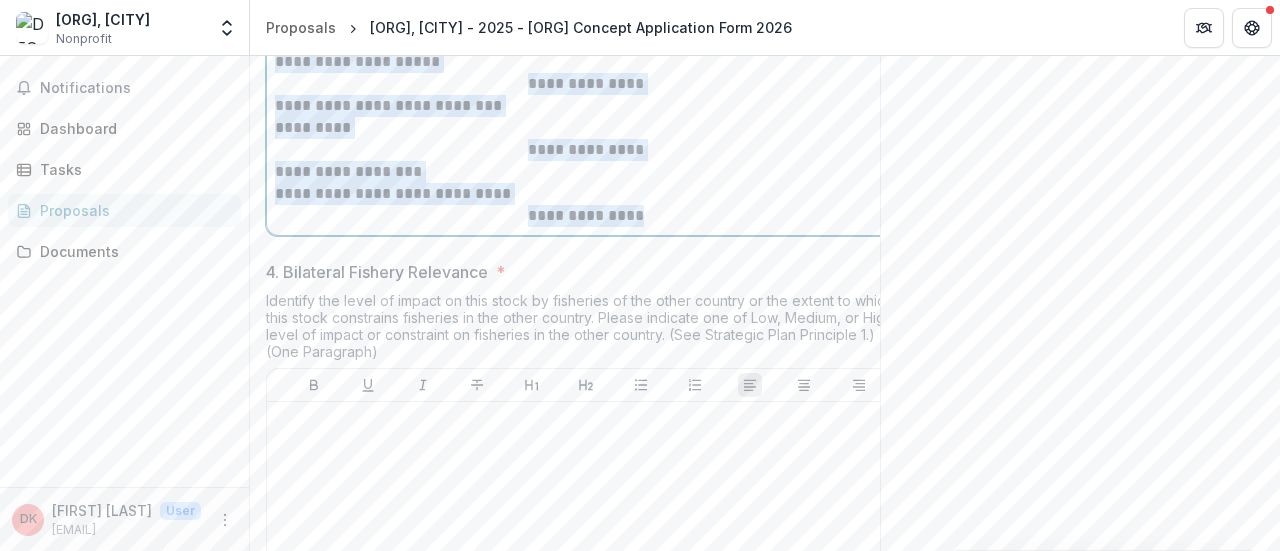 drag, startPoint x: 277, startPoint y: 379, endPoint x: 694, endPoint y: 211, distance: 449.5698 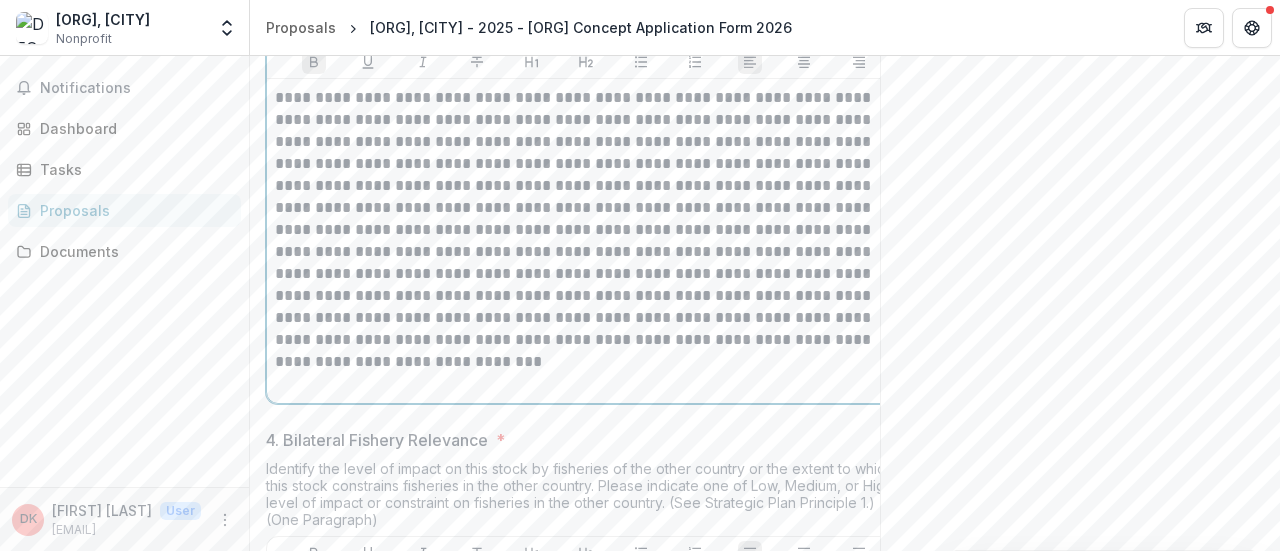 scroll, scrollTop: 2242, scrollLeft: 0, axis: vertical 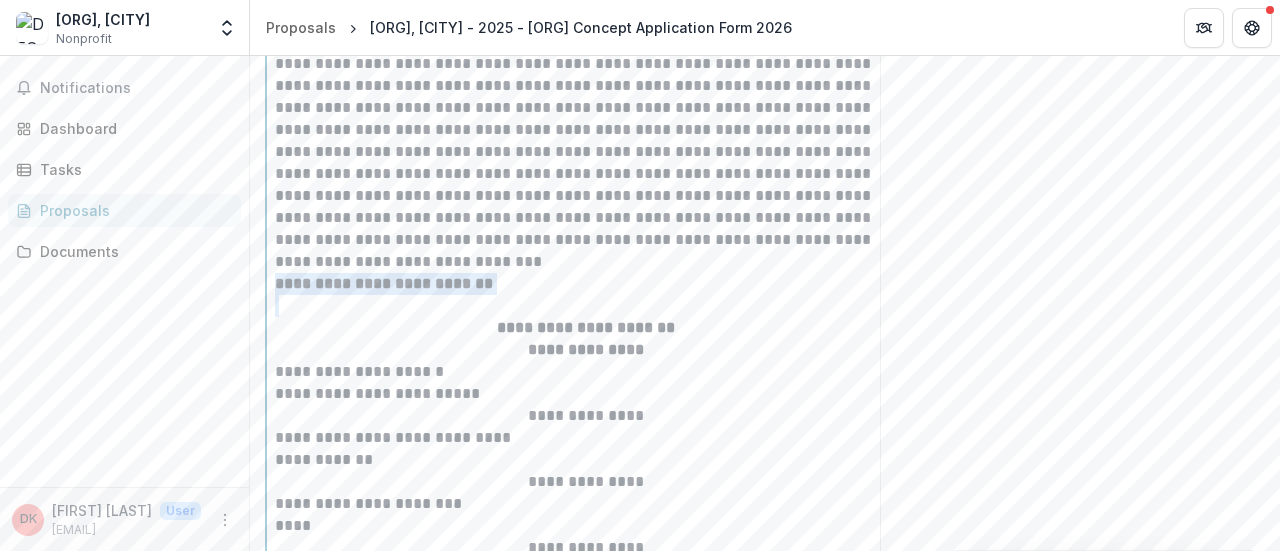 drag, startPoint x: 277, startPoint y: 271, endPoint x: 632, endPoint y: 309, distance: 357.028 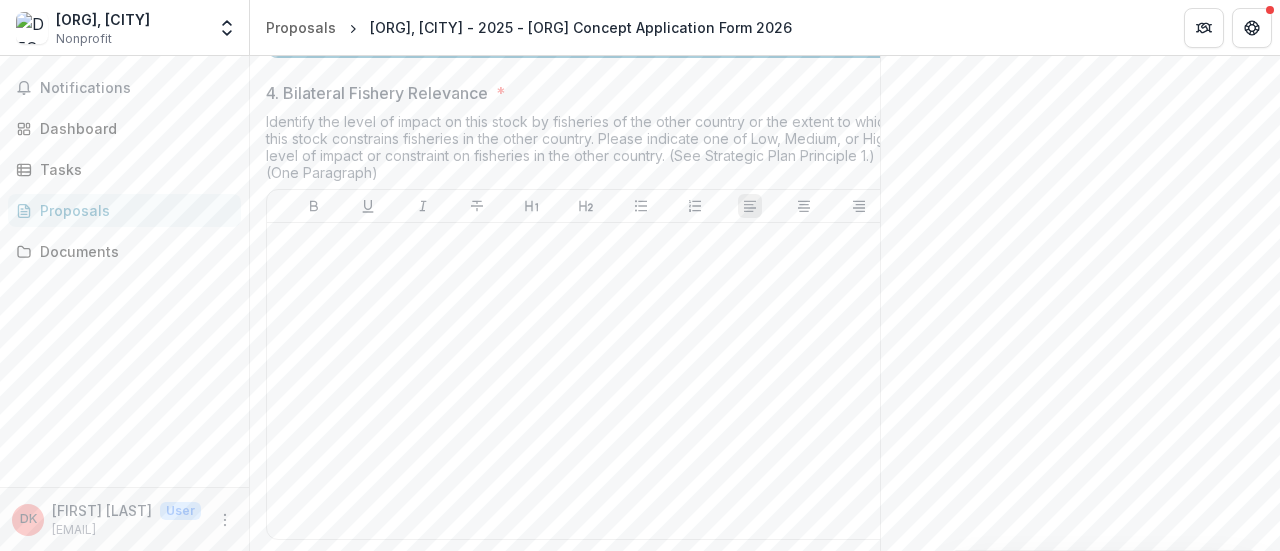 scroll, scrollTop: 2956, scrollLeft: 0, axis: vertical 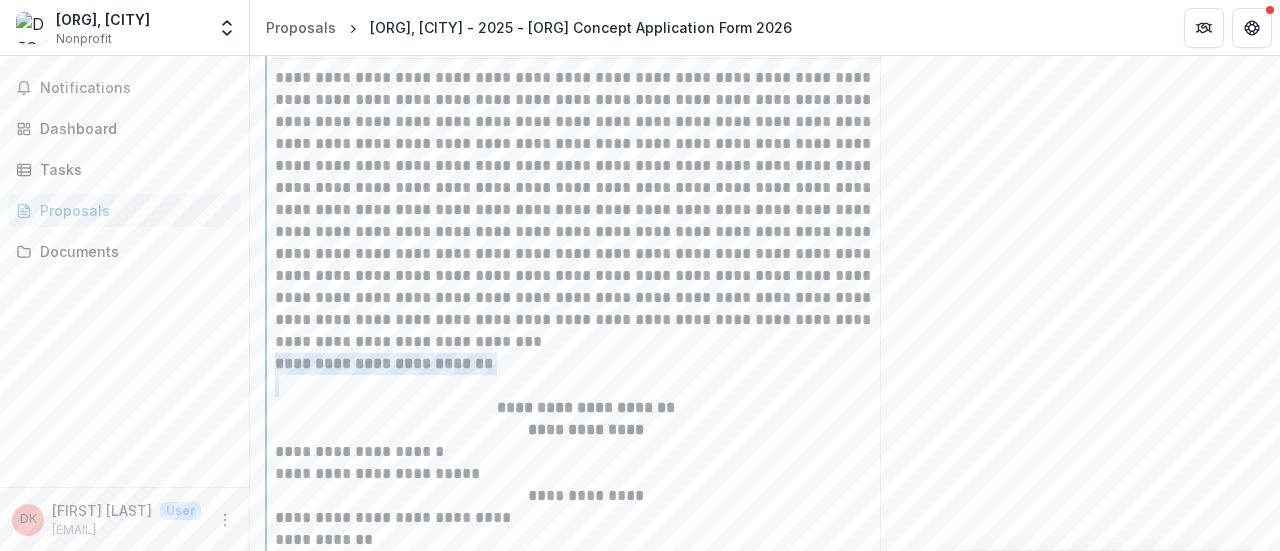 click at bounding box center (586, 342) 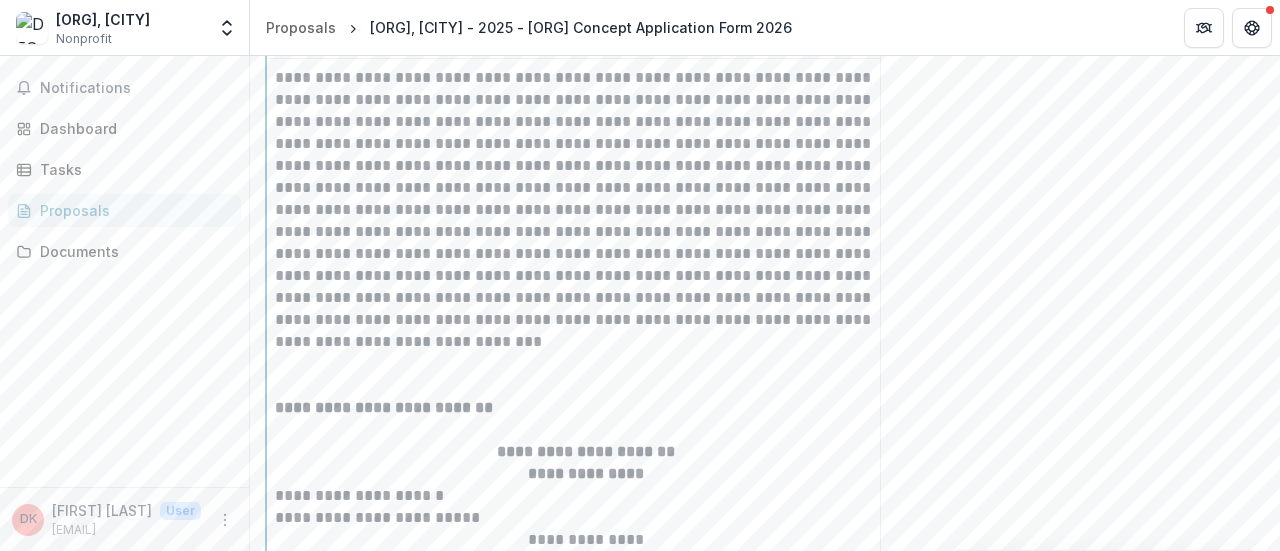 click at bounding box center [586, 364] 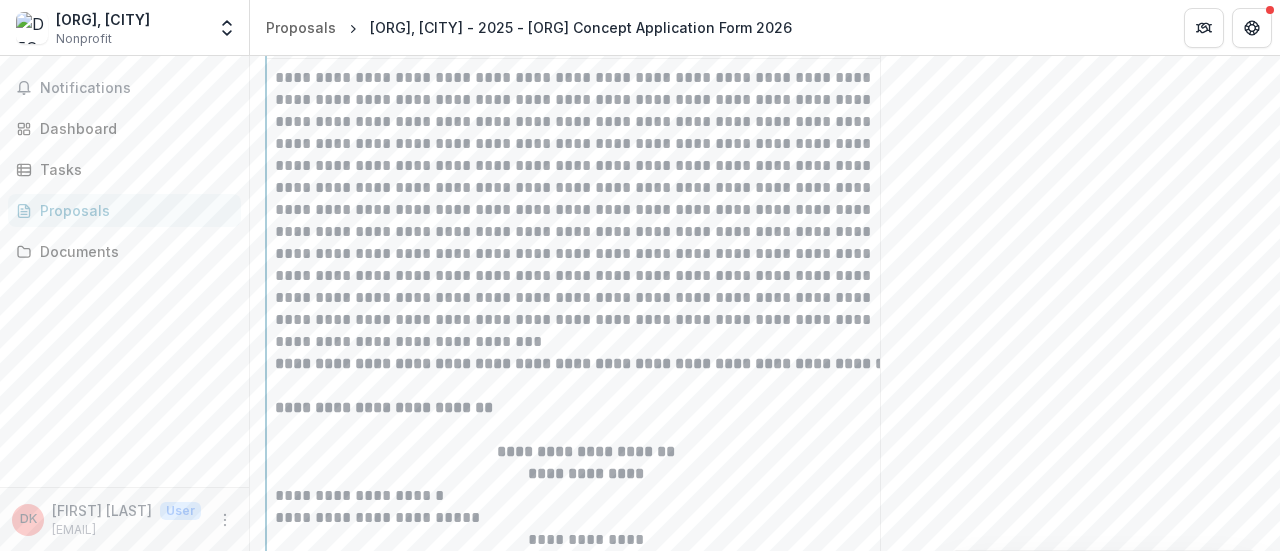 scroll, scrollTop: 0, scrollLeft: 12, axis: horizontal 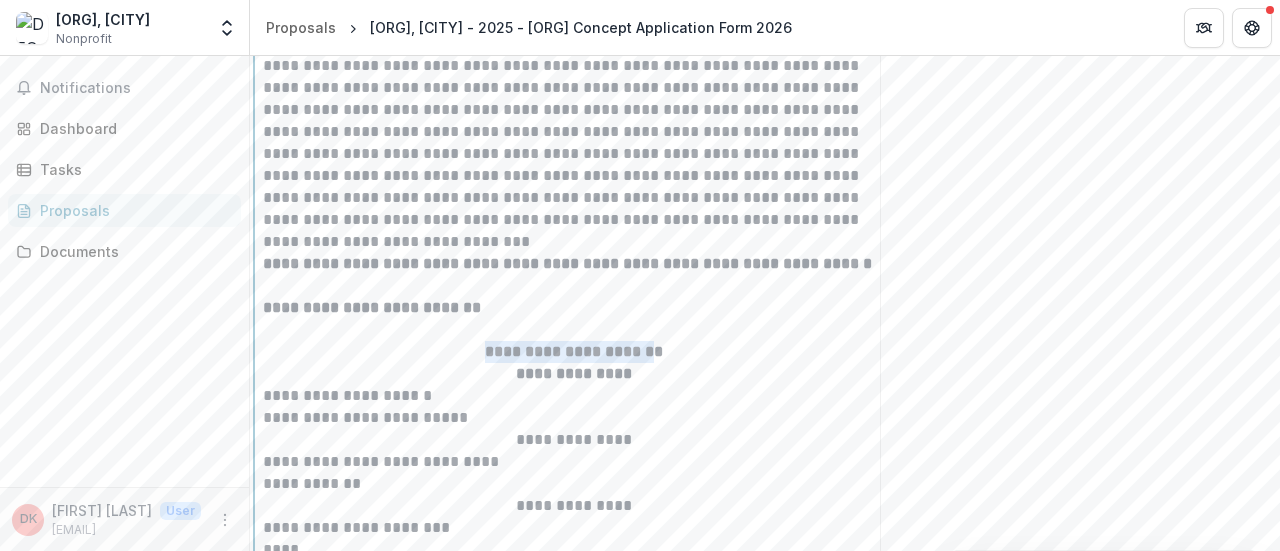 drag, startPoint x: 484, startPoint y: 342, endPoint x: 654, endPoint y: 341, distance: 170.00294 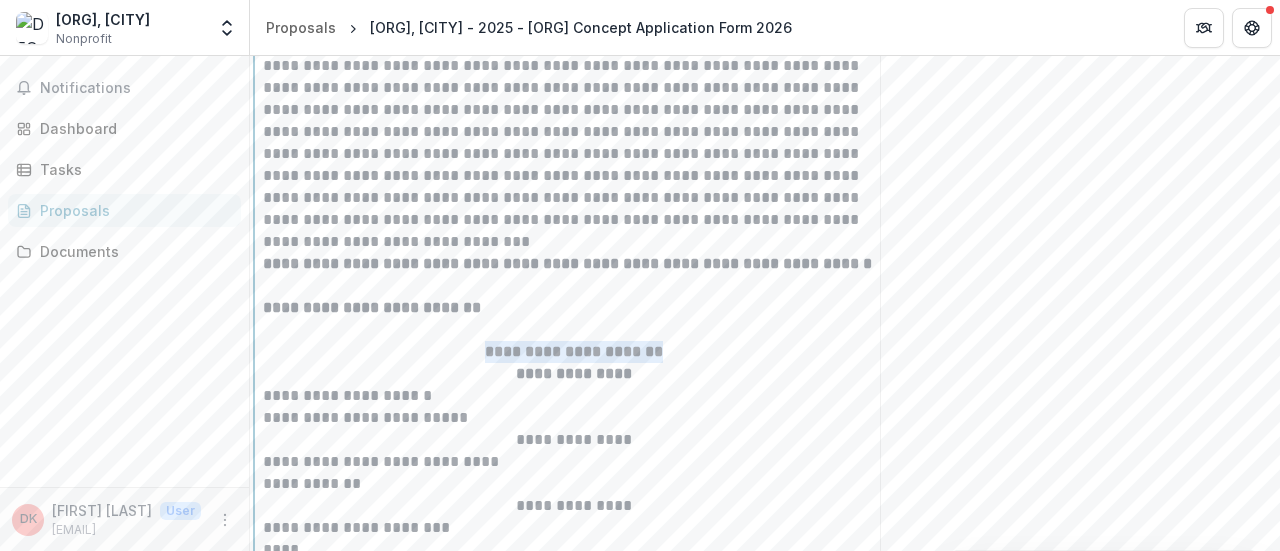 drag, startPoint x: 673, startPoint y: 347, endPoint x: 486, endPoint y: 348, distance: 187.00267 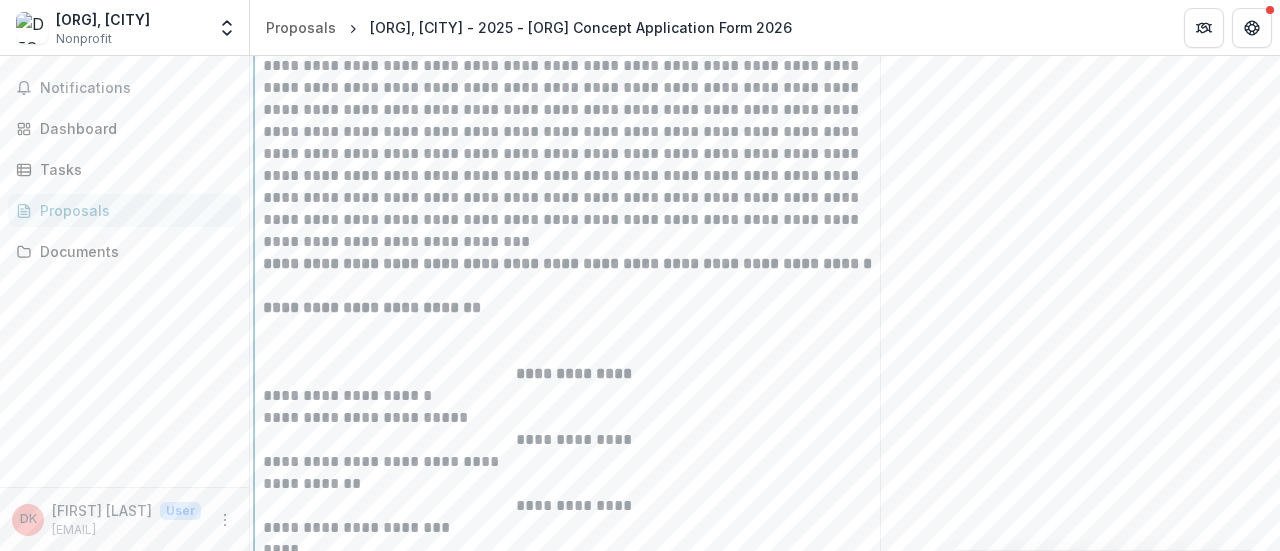 click on "**********" at bounding box center [574, 308] 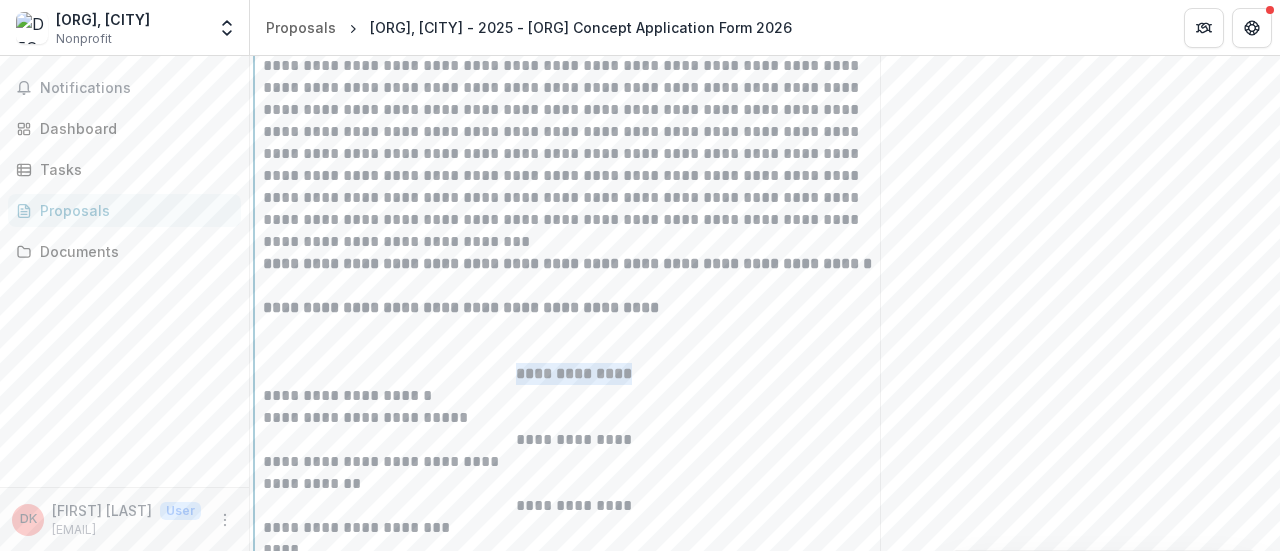 drag, startPoint x: 507, startPoint y: 363, endPoint x: 635, endPoint y: 367, distance: 128.06248 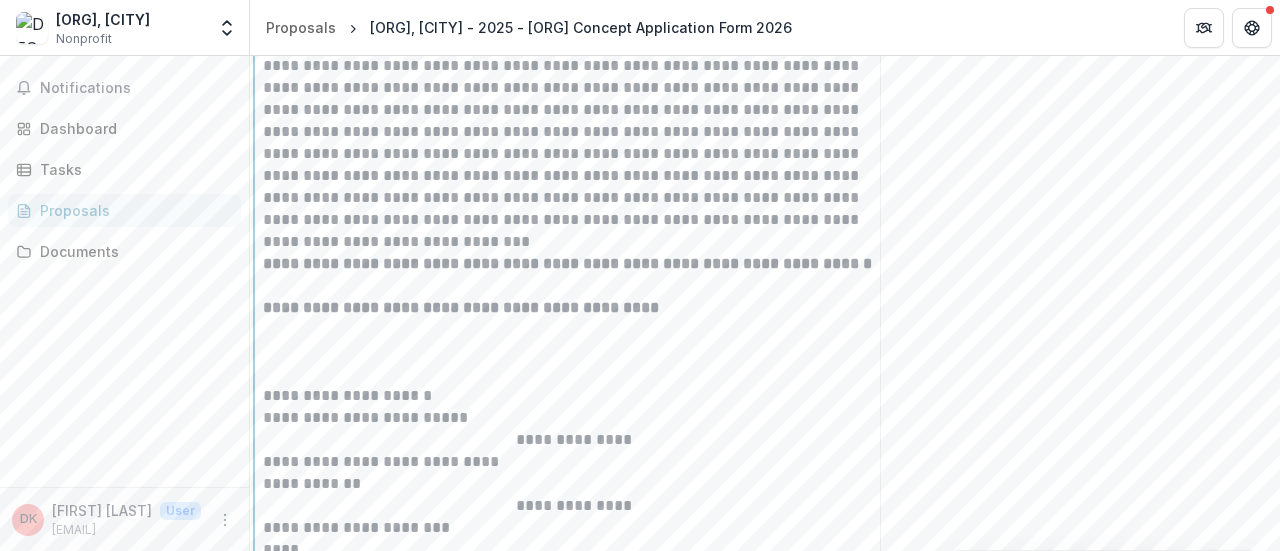 click on "**********" at bounding box center [574, 308] 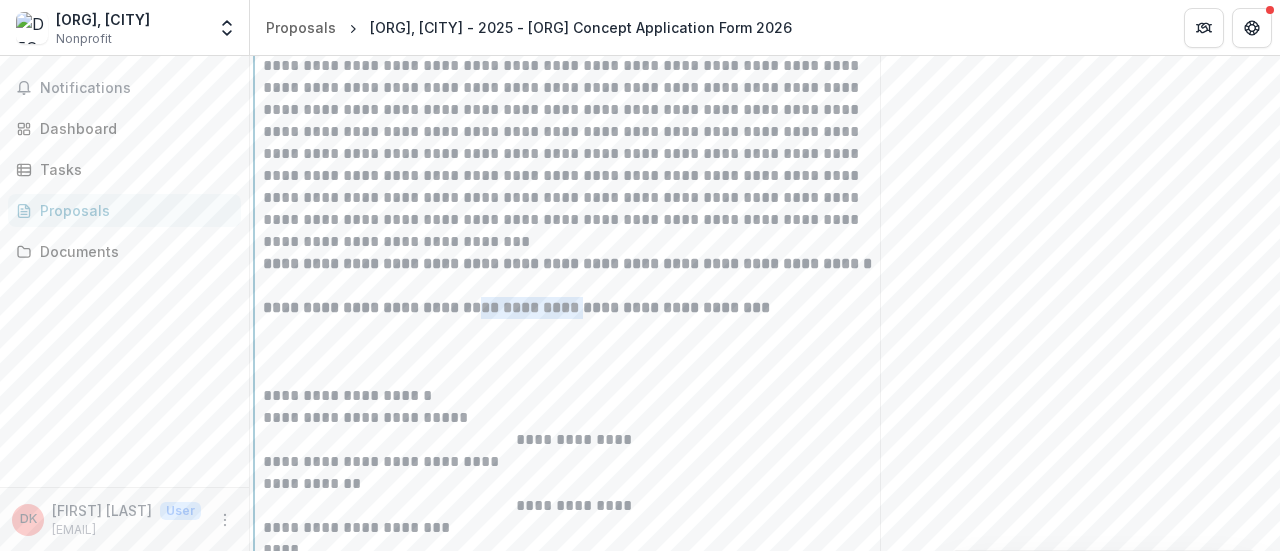click on "**********" at bounding box center [516, 307] 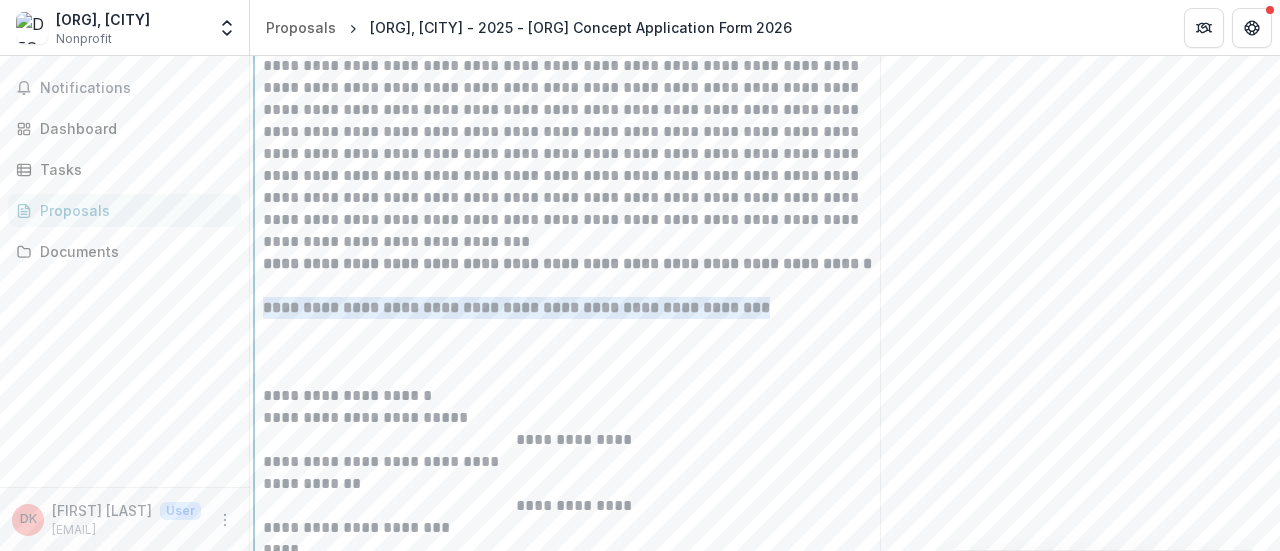 click on "**********" at bounding box center [516, 307] 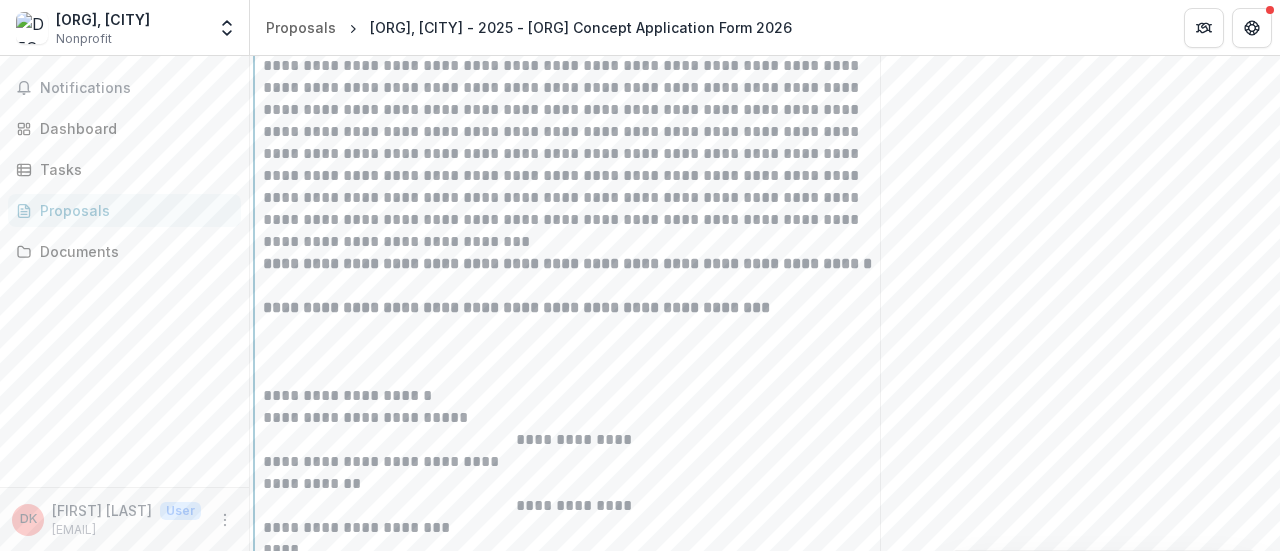 click on "**********" at bounding box center [516, 307] 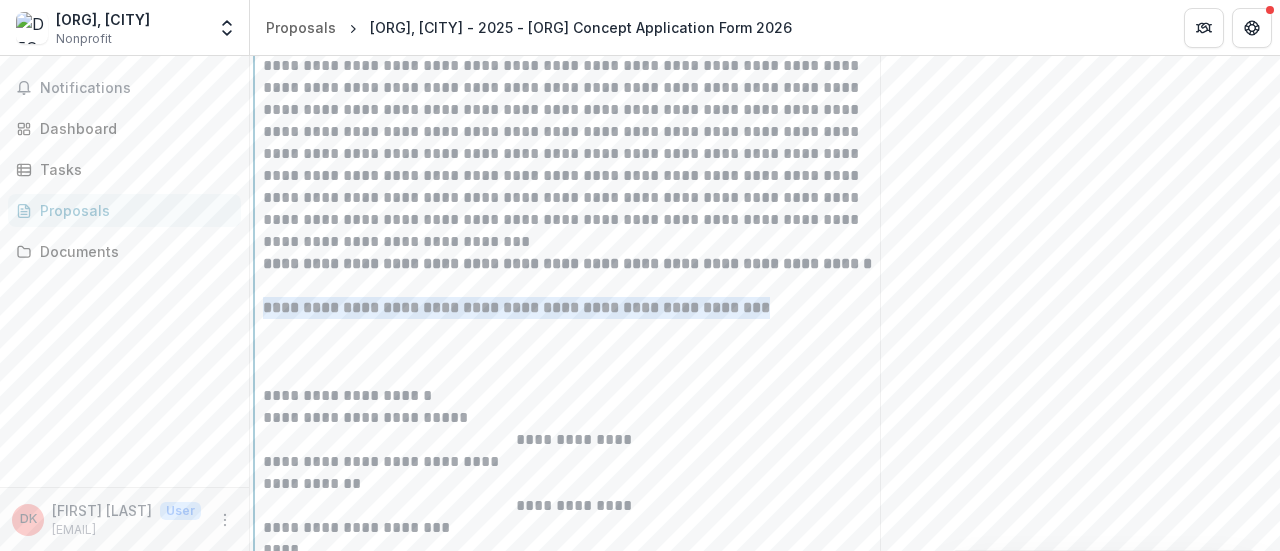 drag, startPoint x: 502, startPoint y: 298, endPoint x: 537, endPoint y: 324, distance: 43.60046 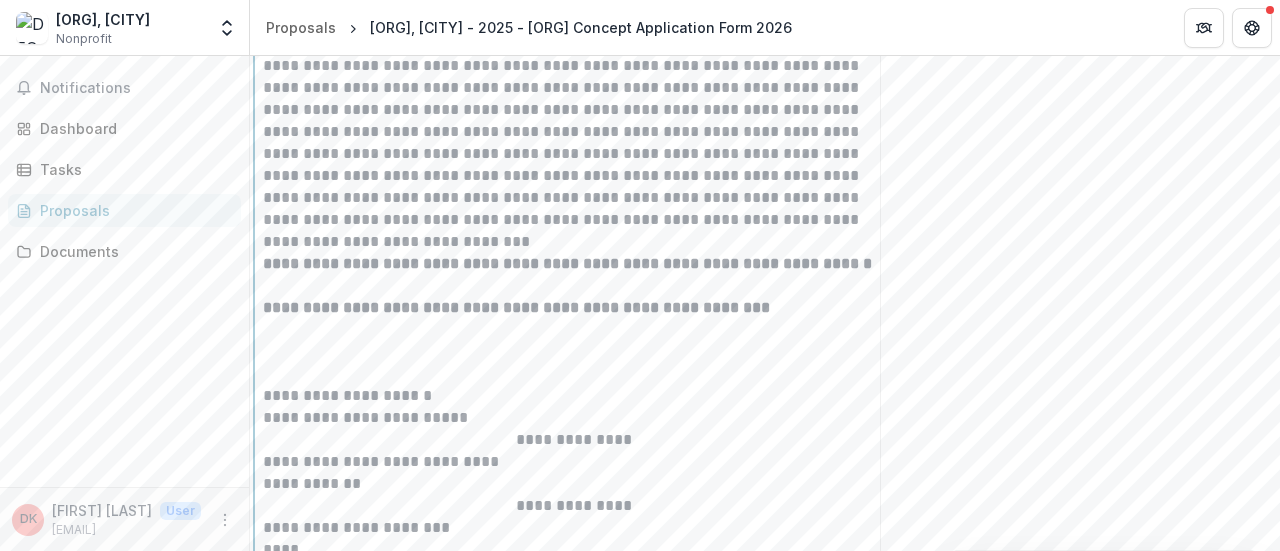 drag, startPoint x: 500, startPoint y: 301, endPoint x: 512, endPoint y: 303, distance: 12.165525 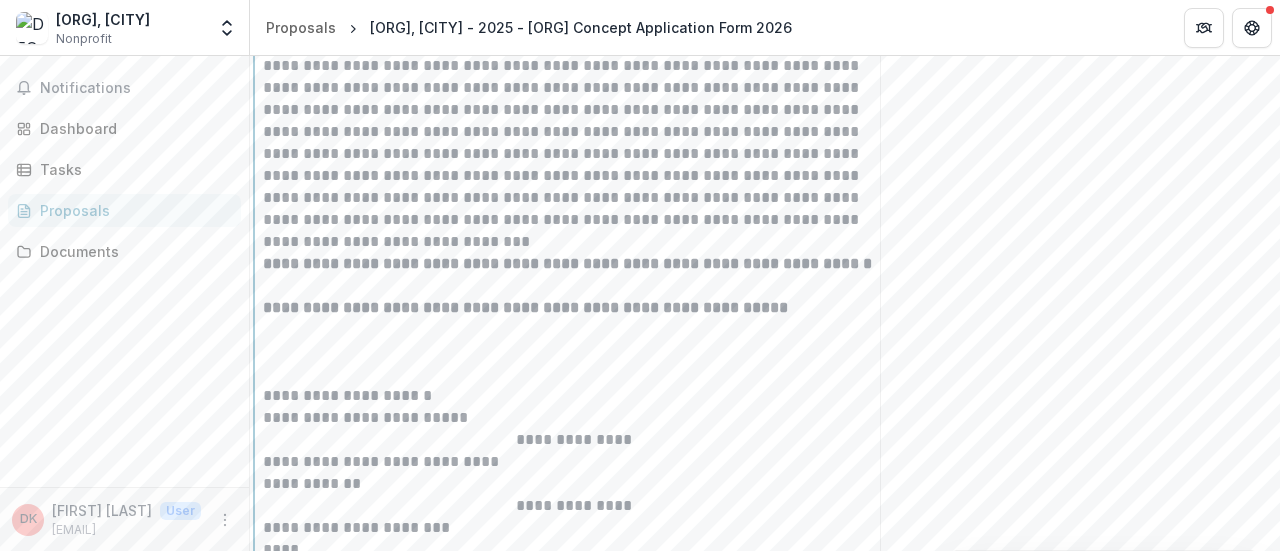 click on "**********" at bounding box center (525, 307) 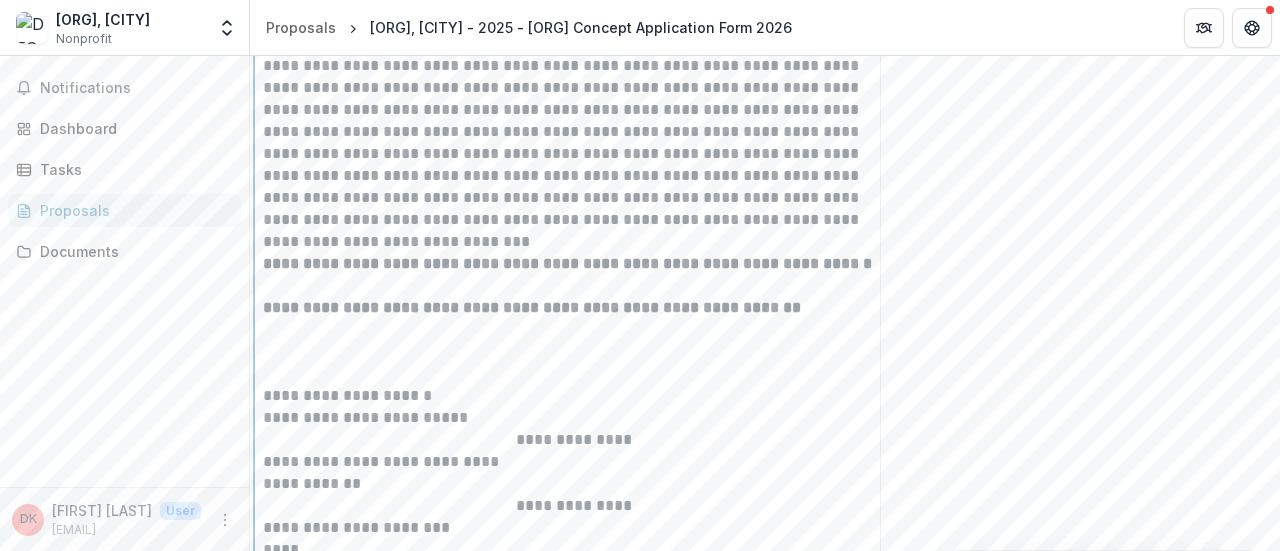 click on "**********" at bounding box center [532, 307] 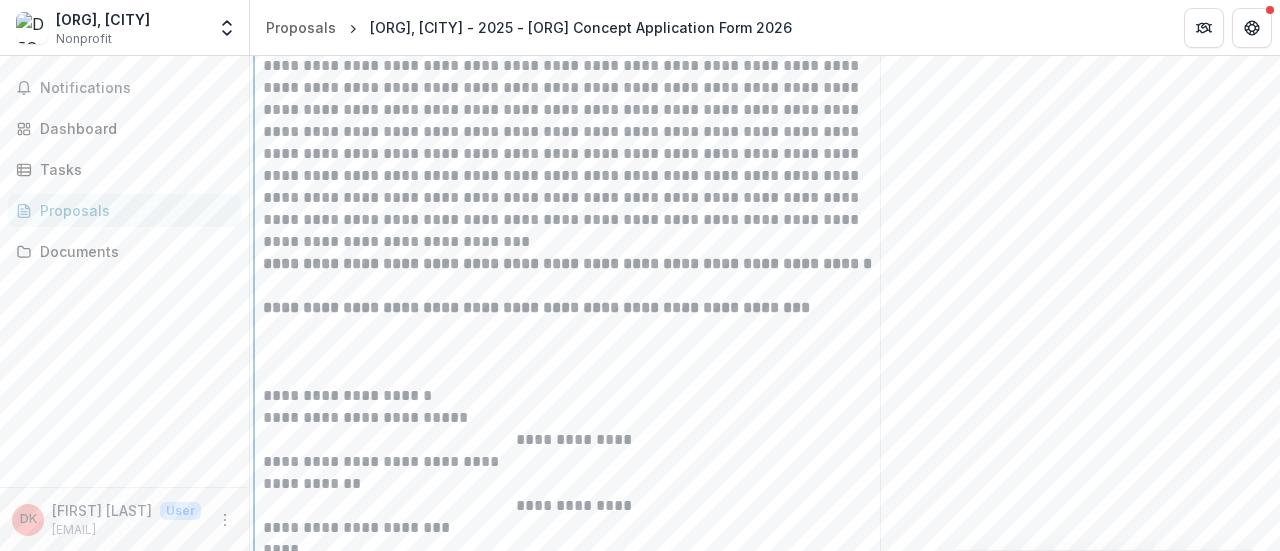 click on "**********" at bounding box center (536, 307) 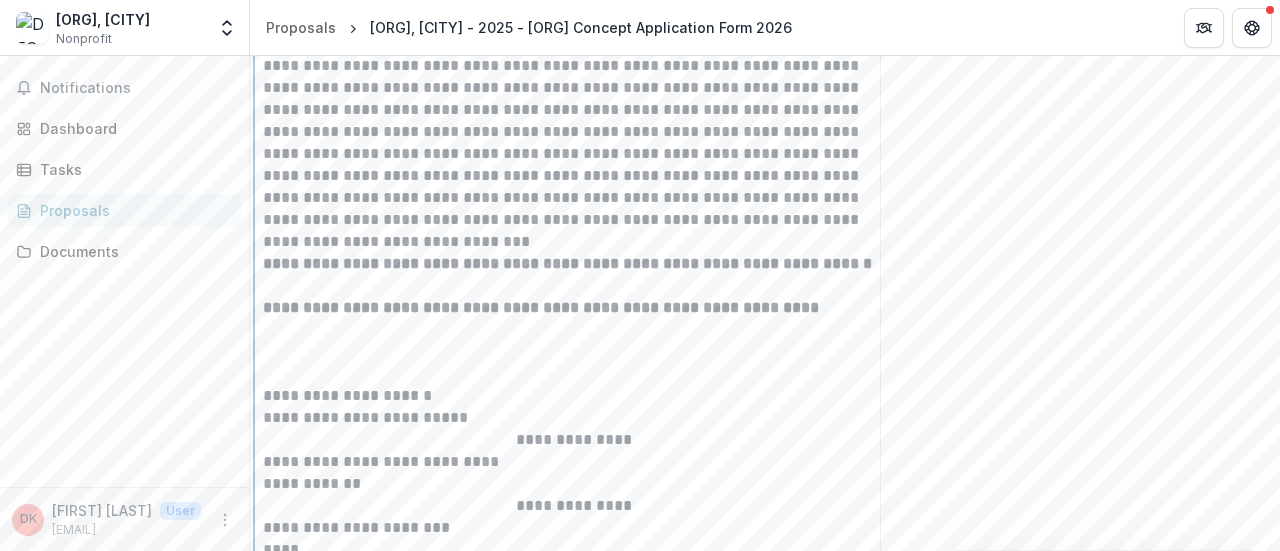 click on "**********" at bounding box center (541, 307) 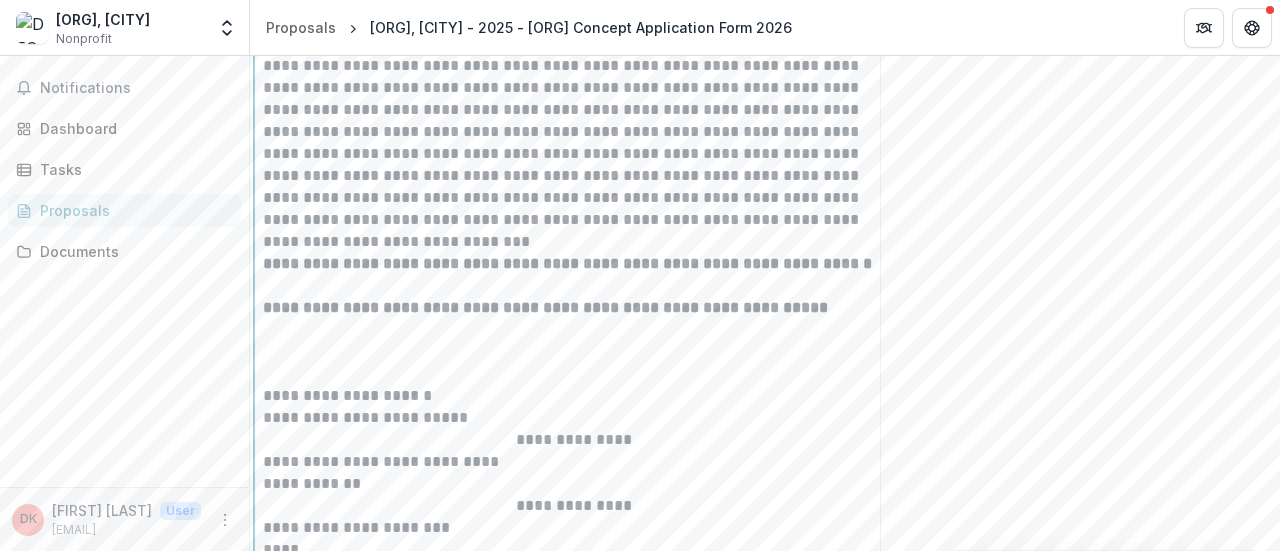 click on "**********" at bounding box center (545, 307) 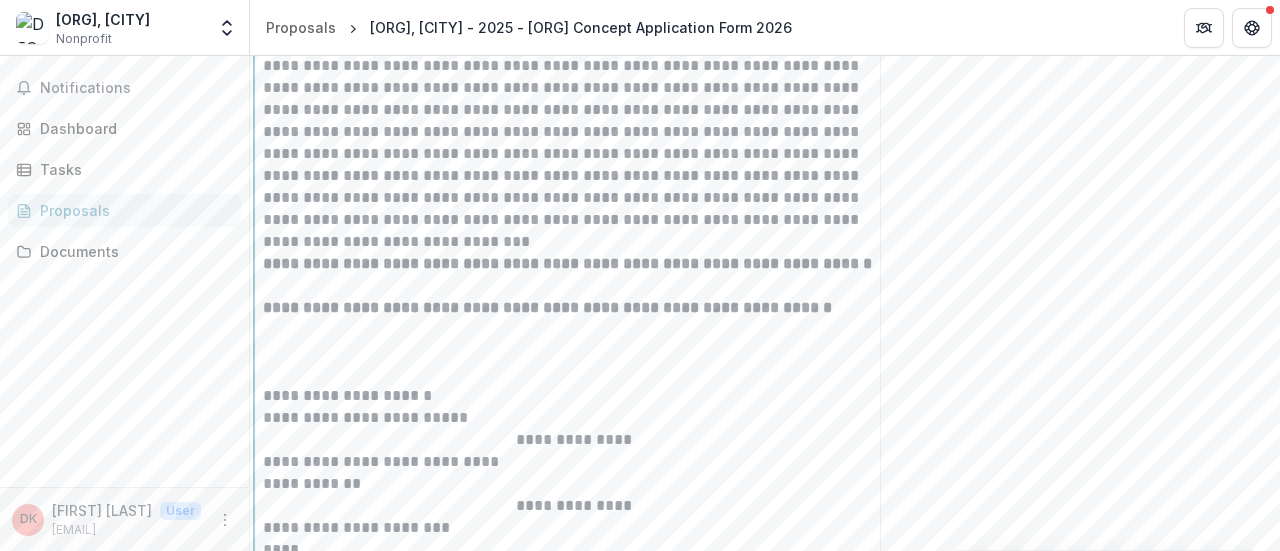 click on "**********" at bounding box center [547, 307] 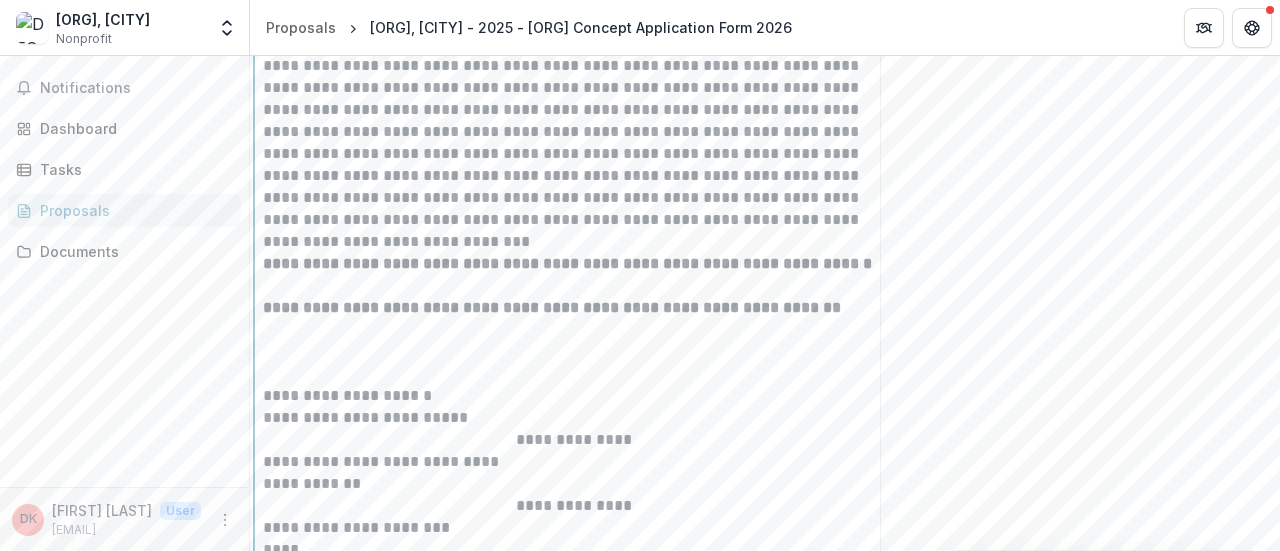 click on "**********" at bounding box center (552, 307) 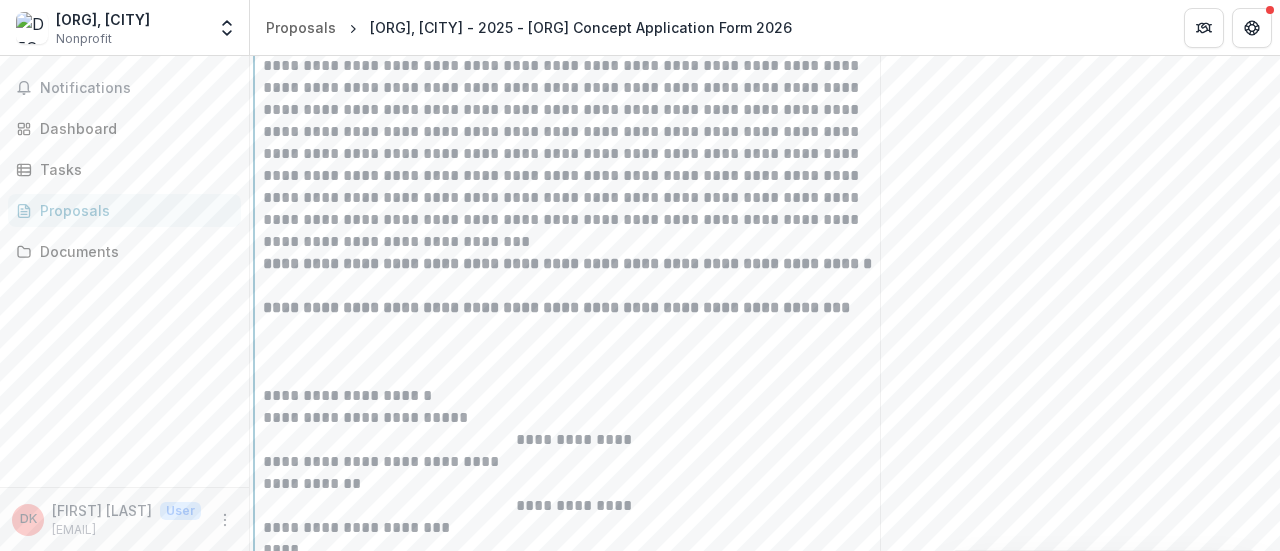 click on "**********" at bounding box center (556, 307) 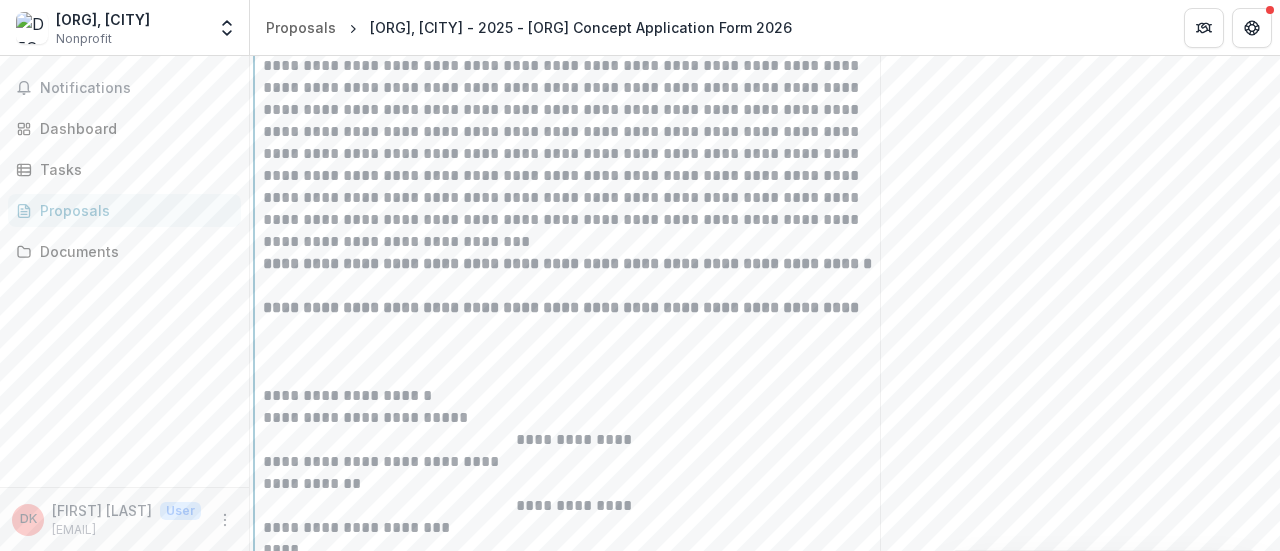 click on "**********" at bounding box center [561, 307] 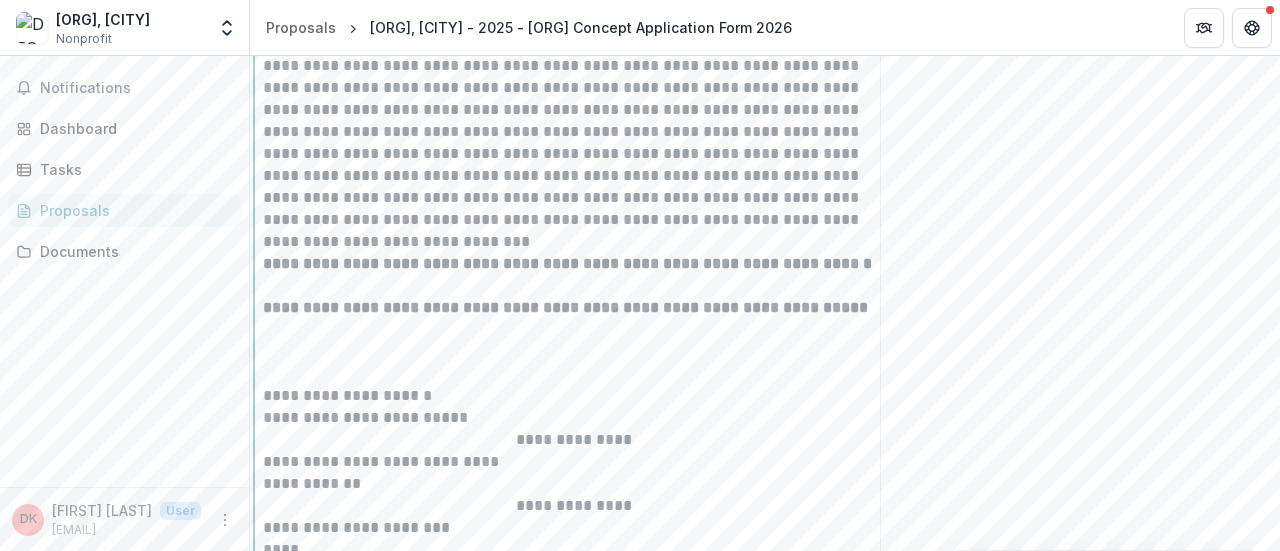 click on "**********" at bounding box center (565, 307) 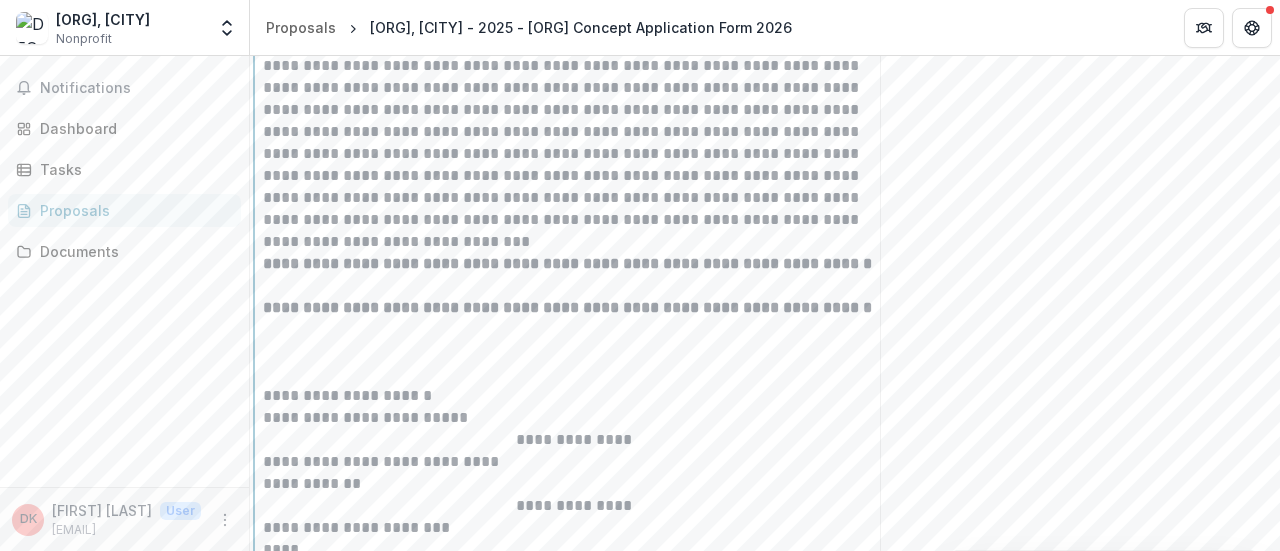 click on "**********" at bounding box center (567, 307) 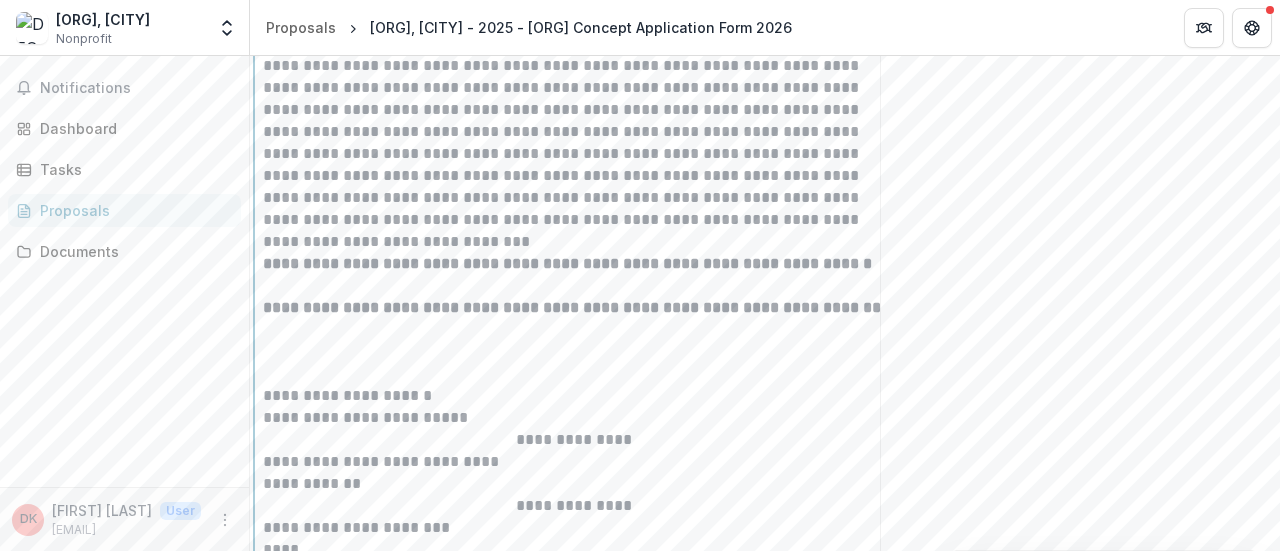 click on "**********" at bounding box center (572, 307) 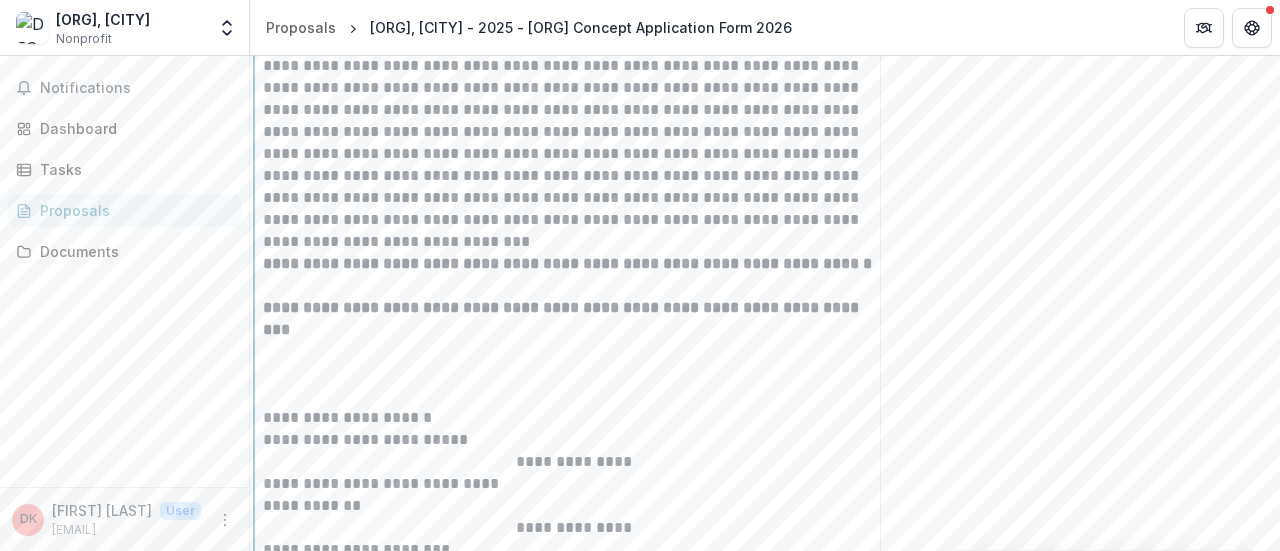 click on "**********" at bounding box center [563, 318] 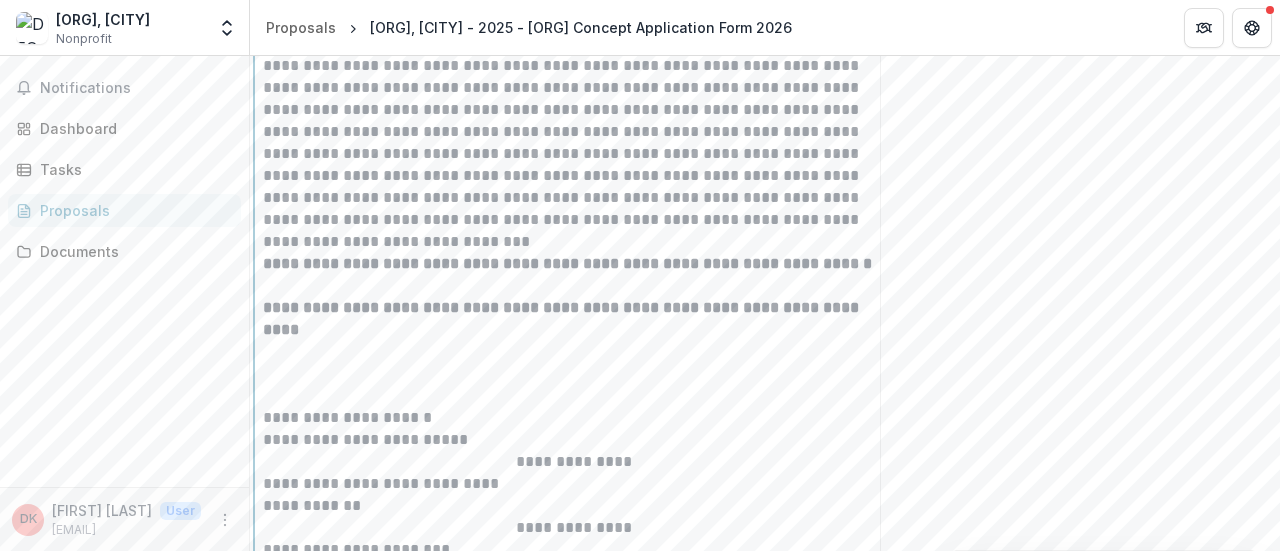 click at bounding box center (574, 352) 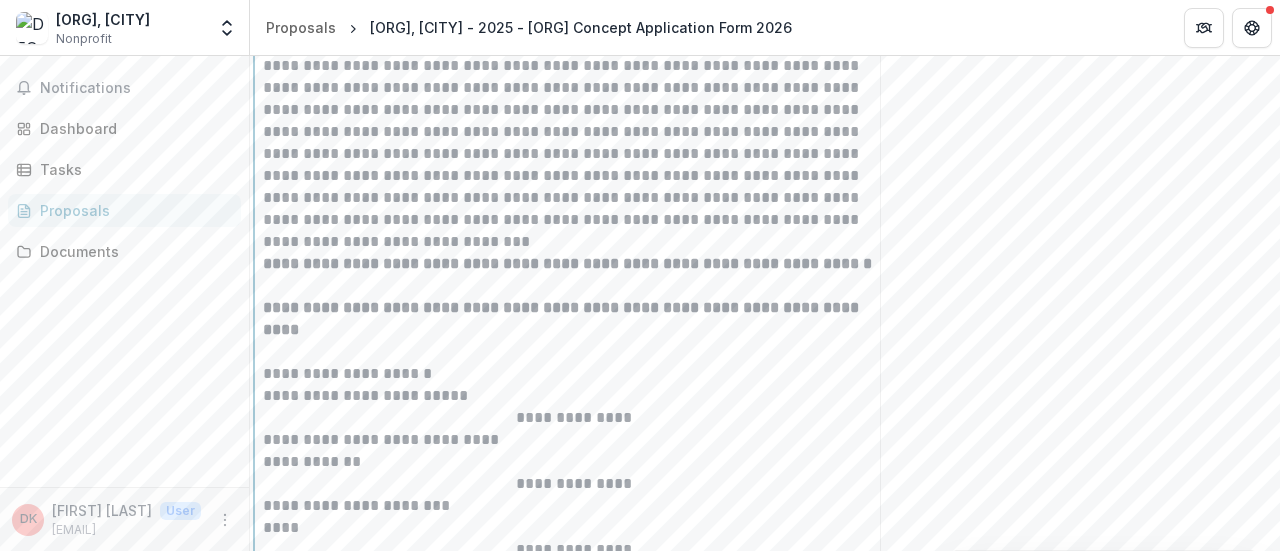 click on "**********" at bounding box center (574, 374) 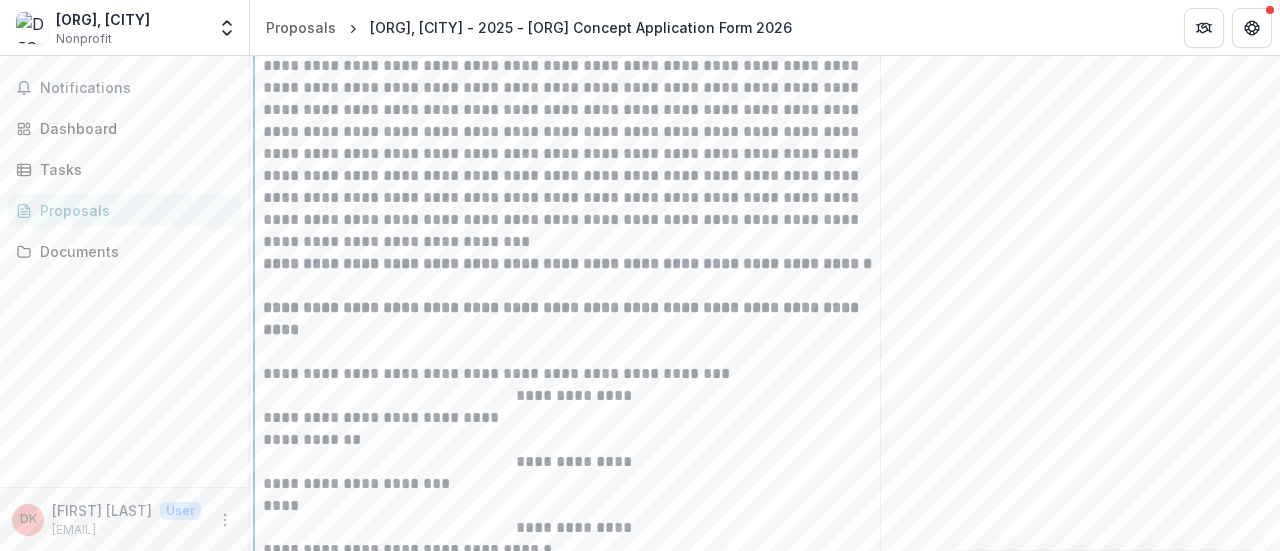 click on "**********" at bounding box center [574, 374] 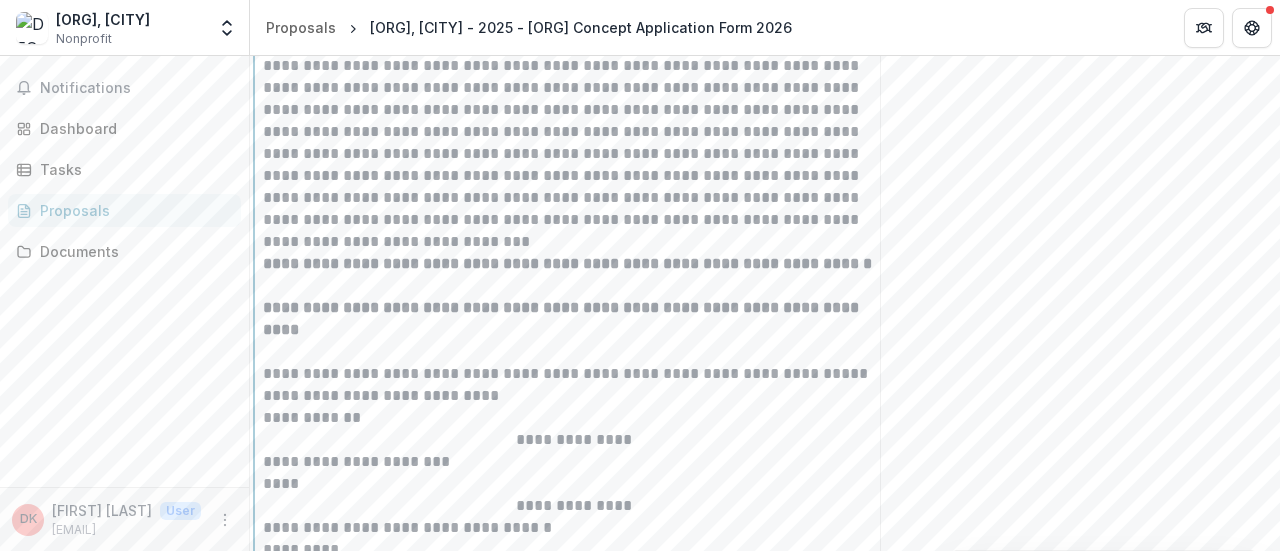 click on "**********" at bounding box center [574, 374] 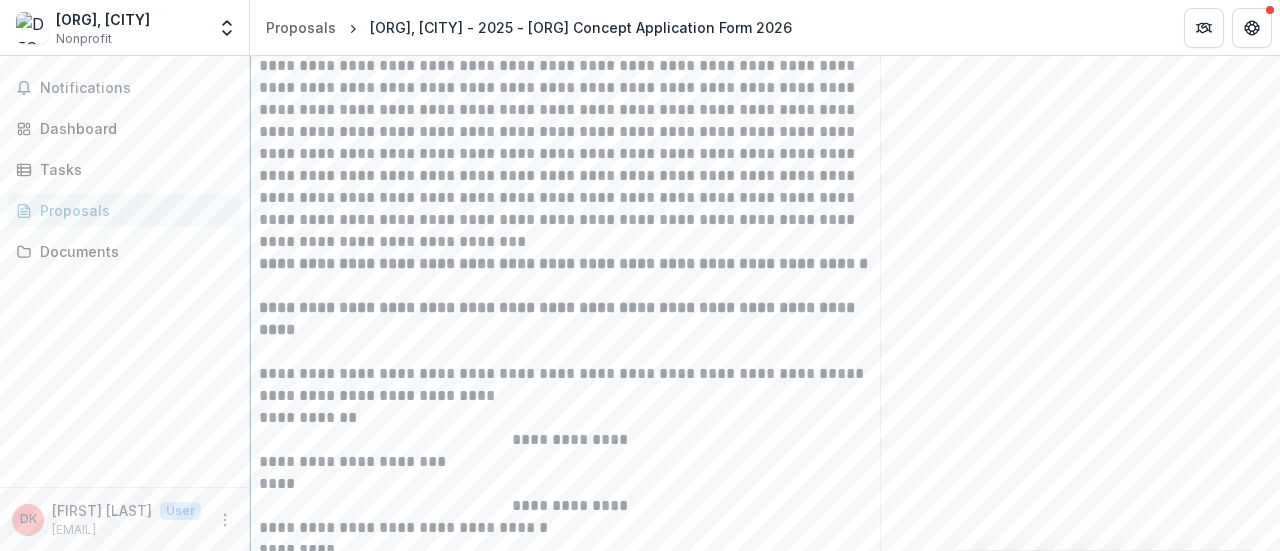 scroll, scrollTop: 0, scrollLeft: 24, axis: horizontal 